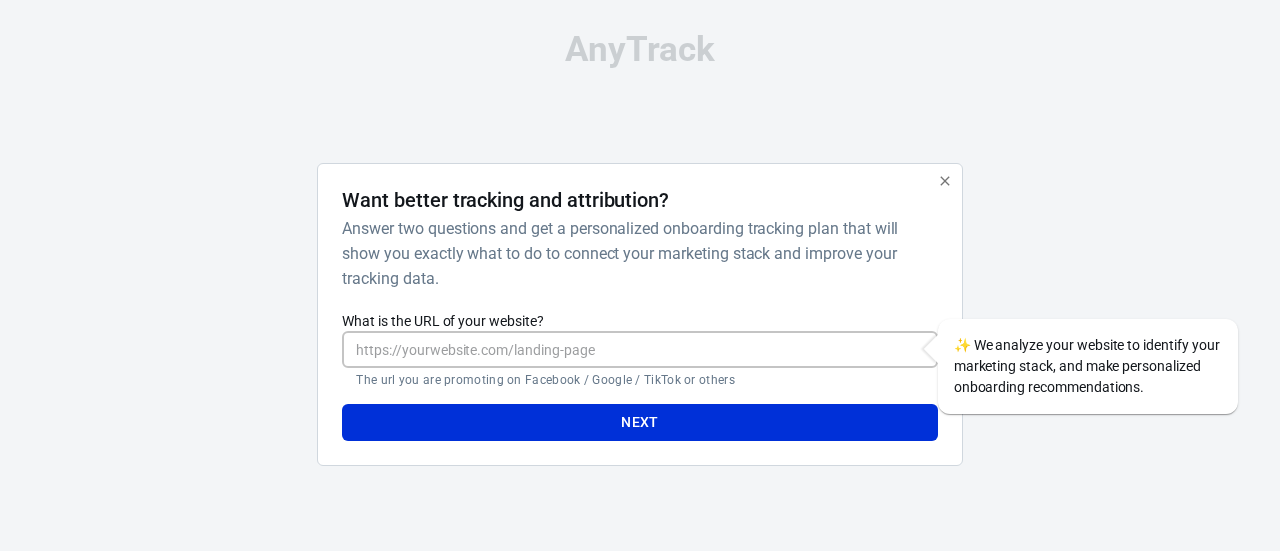 scroll, scrollTop: 0, scrollLeft: 0, axis: both 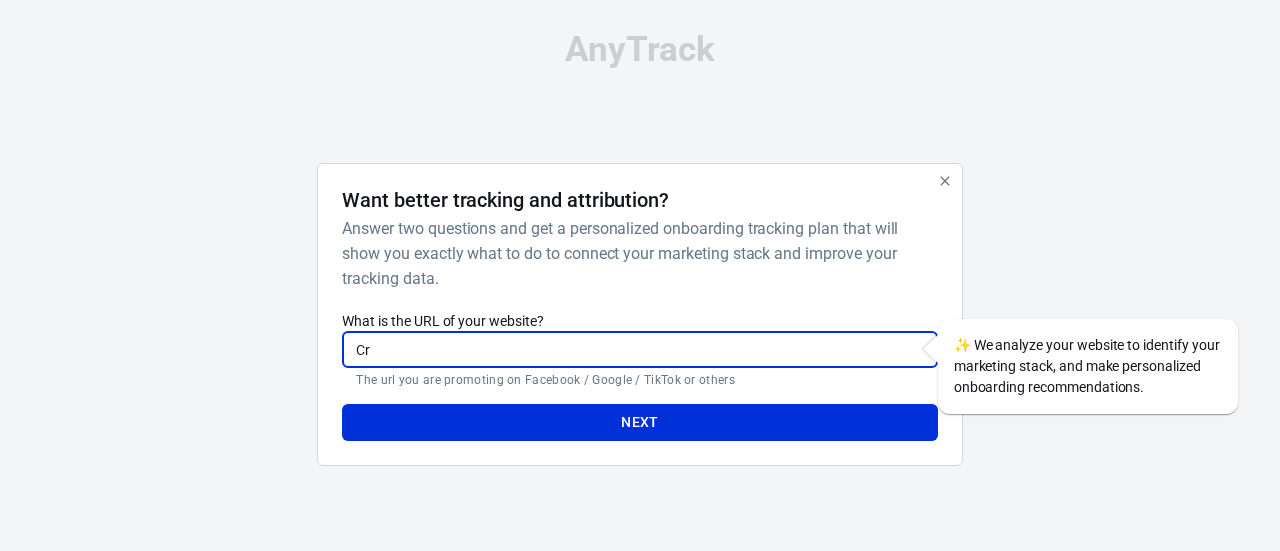 type on "C" 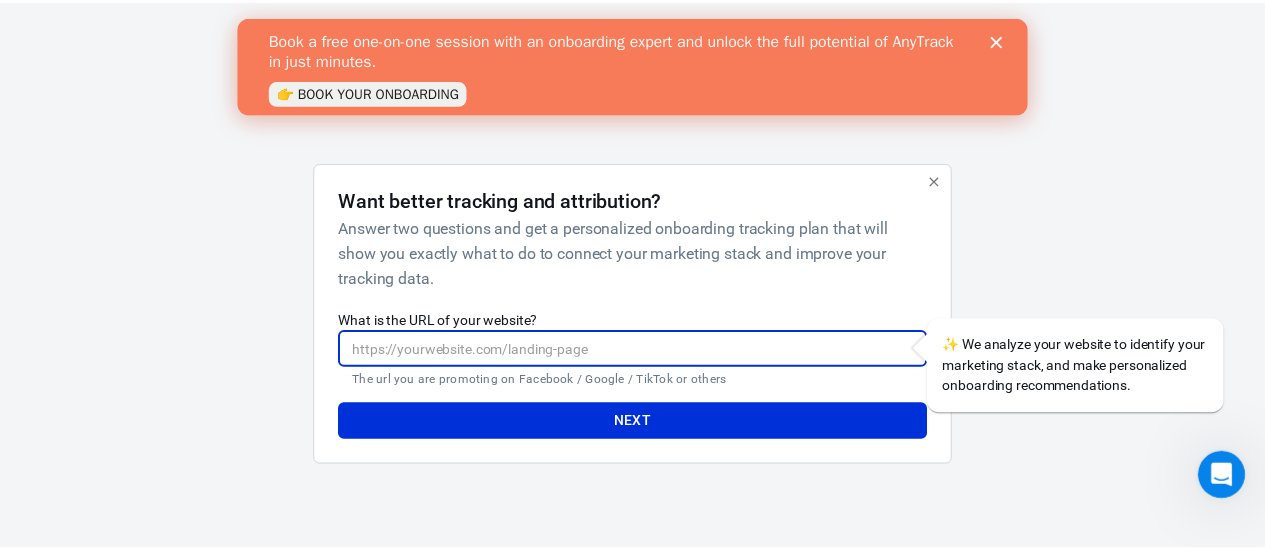 scroll, scrollTop: 0, scrollLeft: 0, axis: both 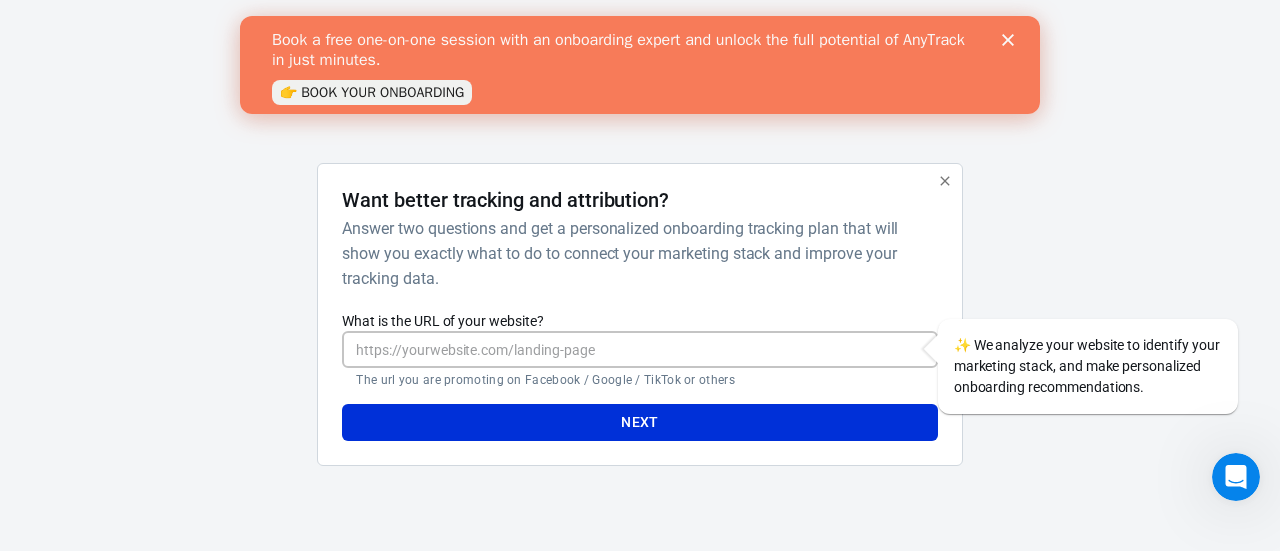 click on "What is the URL of your website?" at bounding box center [639, 349] 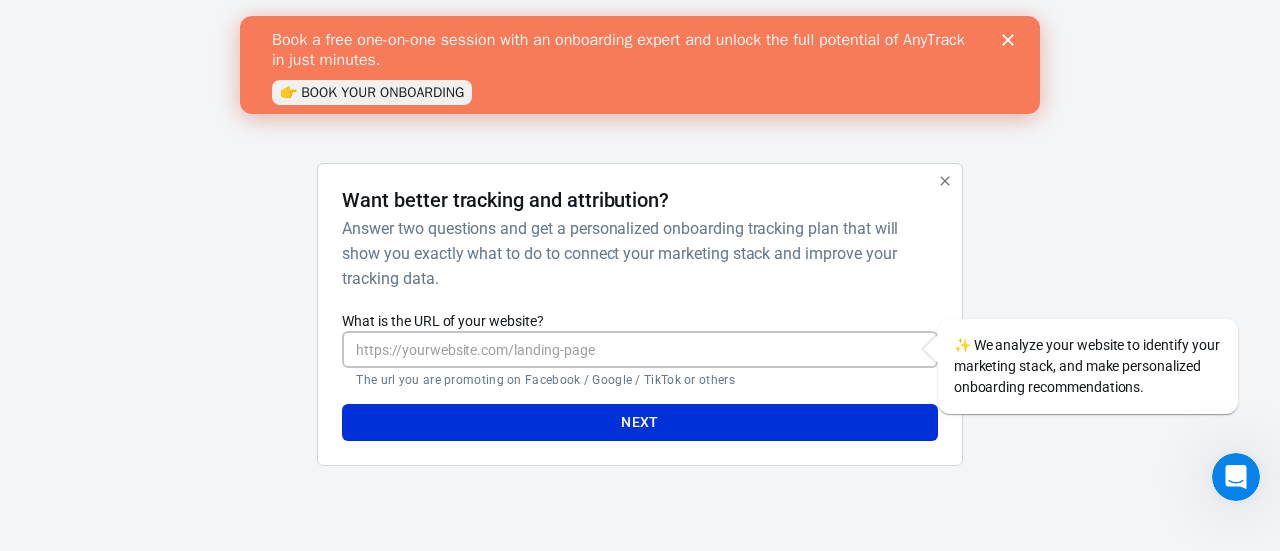 paste on "[URL][DOMAIN_NAME]" 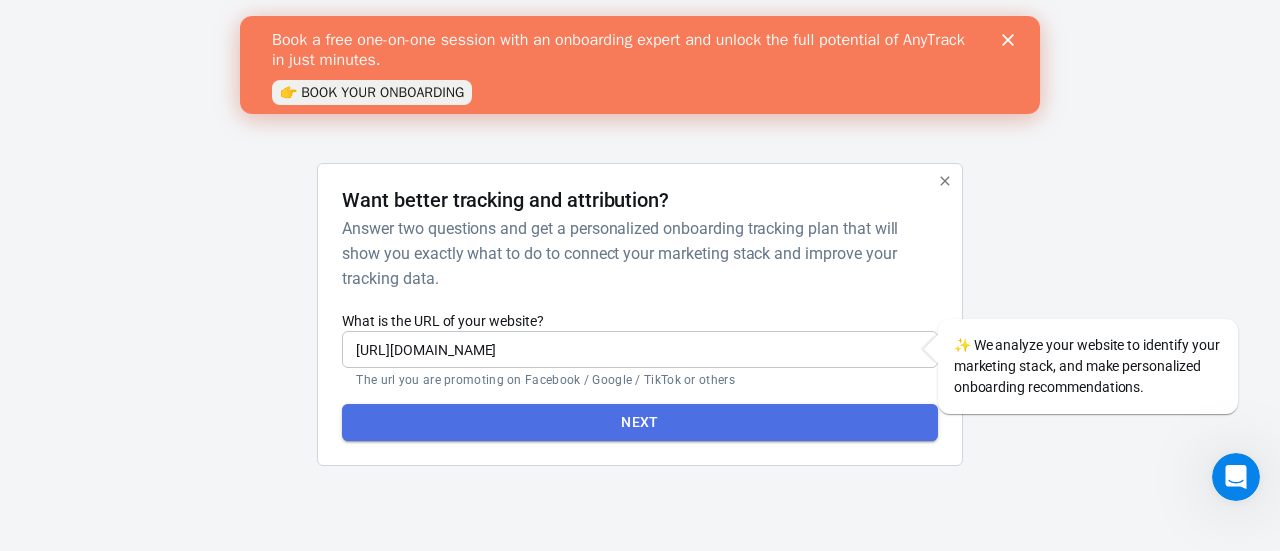 type on "[URL][DOMAIN_NAME]" 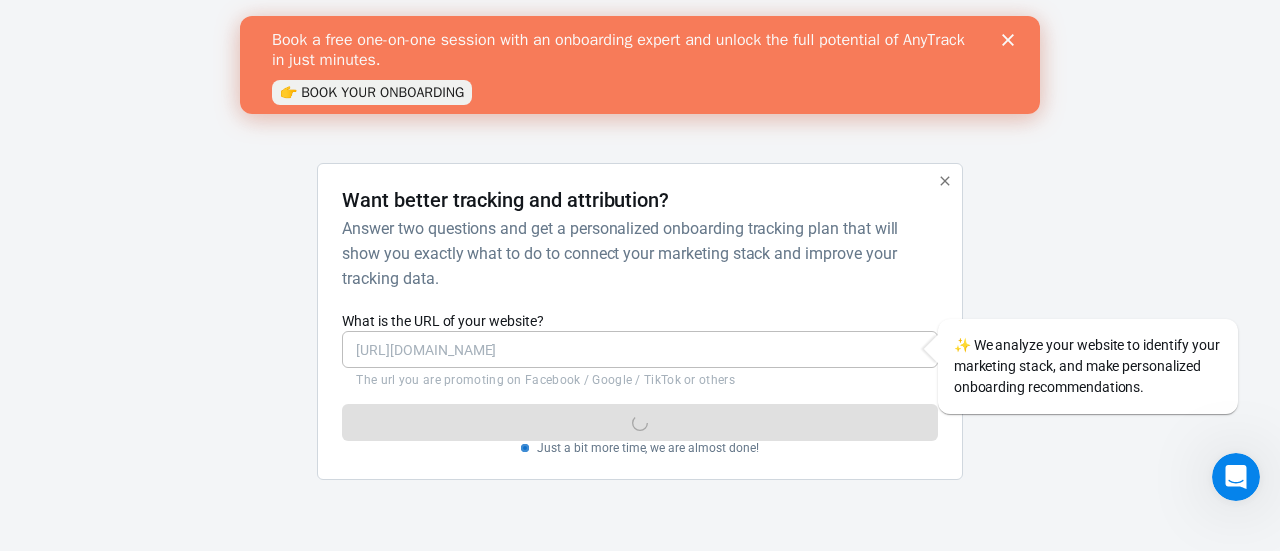click 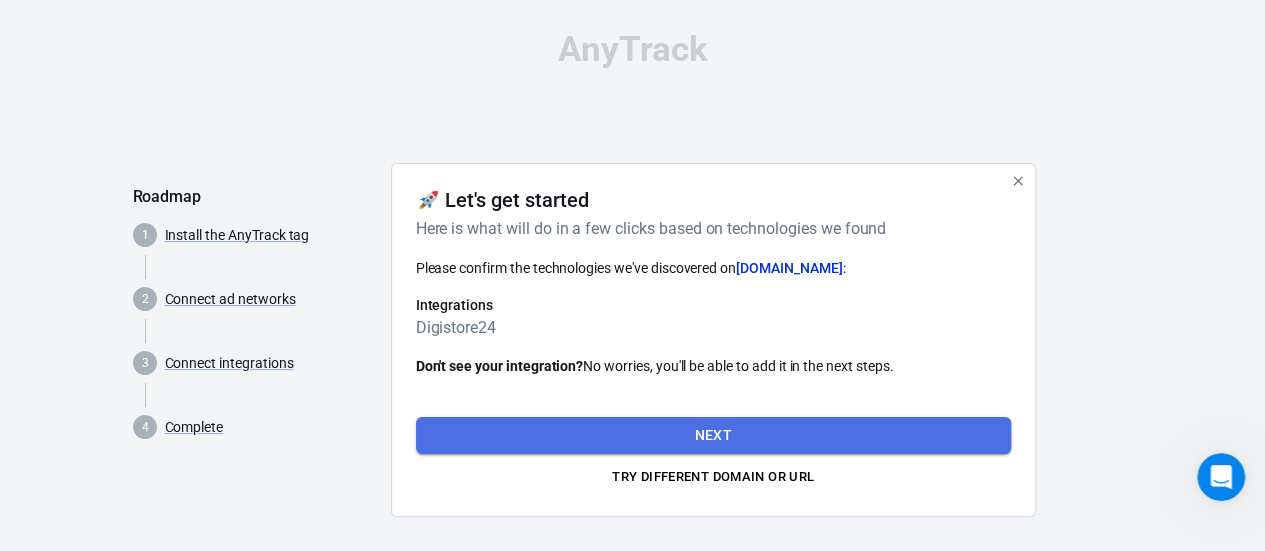 click on "Next" at bounding box center (713, 435) 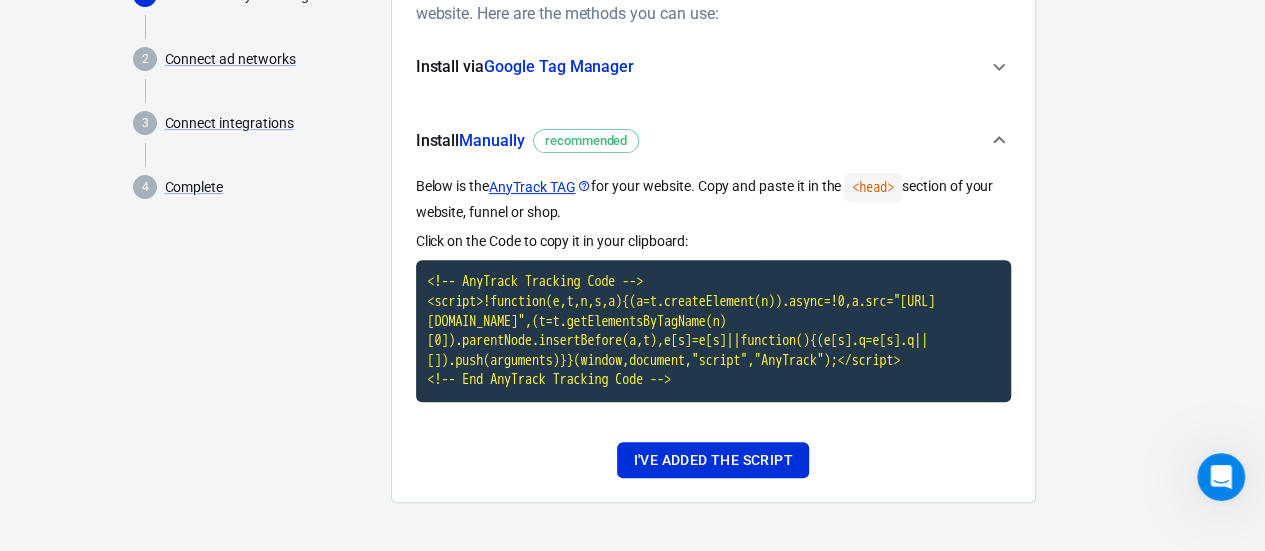 scroll, scrollTop: 259, scrollLeft: 0, axis: vertical 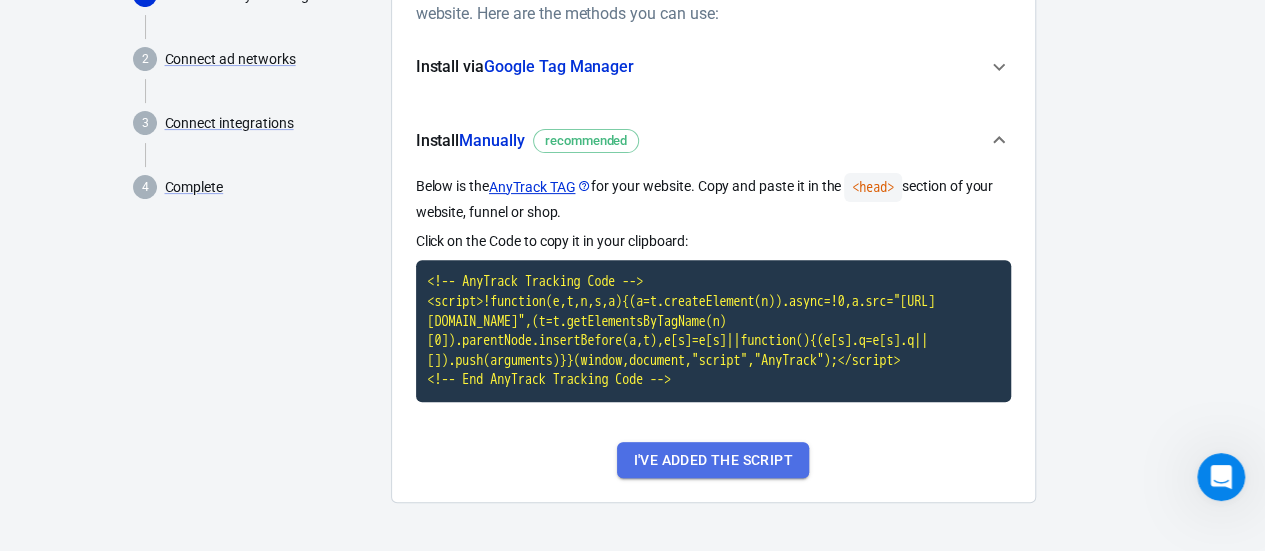 click on "I've added the script" at bounding box center (712, 460) 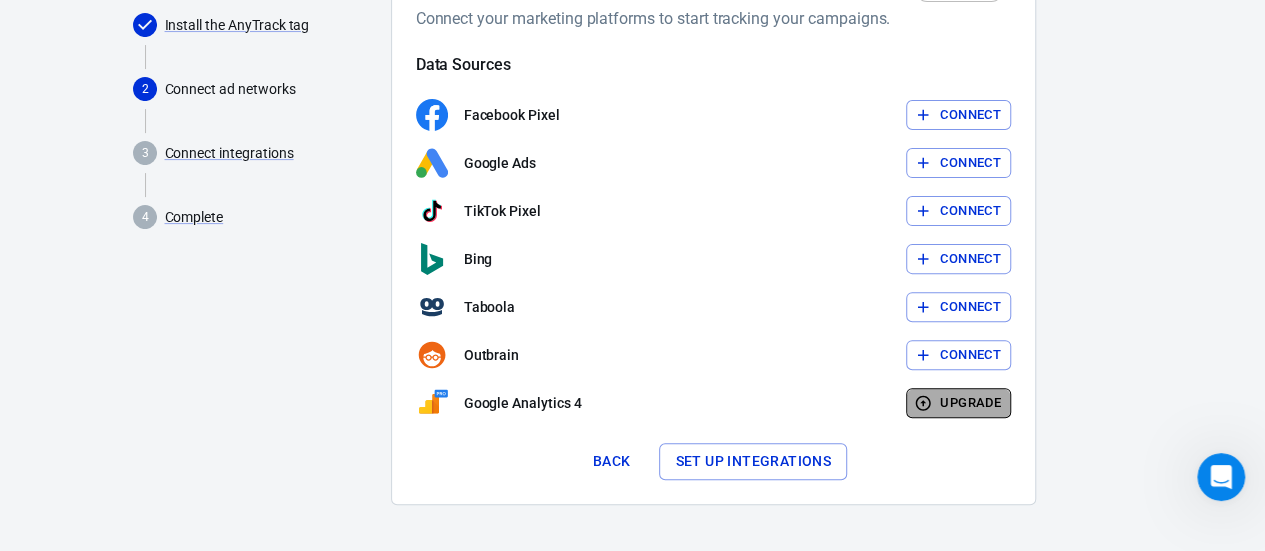 click on "Upgrade" at bounding box center (958, 403) 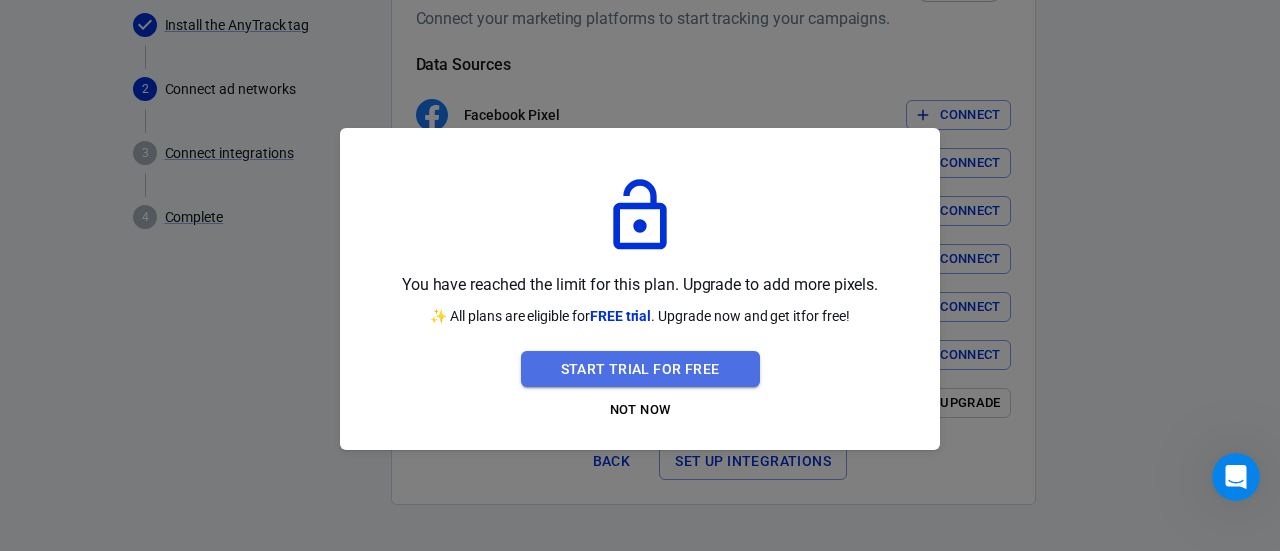 click on "Start Trial For Free" at bounding box center [640, 369] 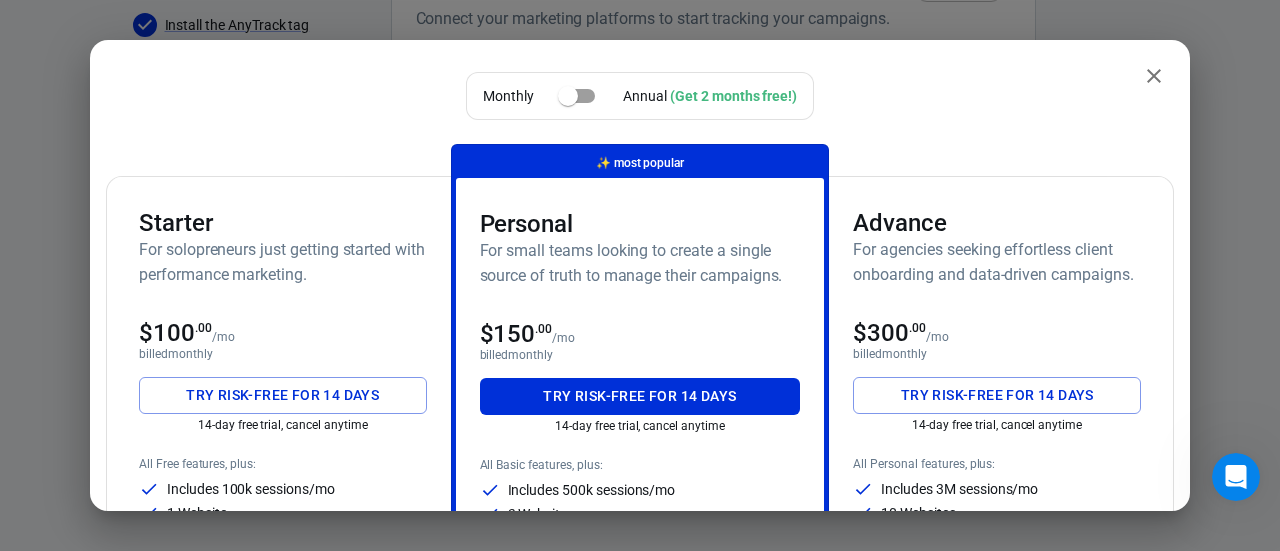 click on "Monthly Annual   (Get 2 months free!) Starter For solopreneurs just getting started with performance marketing. $100 .00 /mo billed  monthly Try risk-free for 14 days 14-day free trial, cancel anytime All Free features, plus: Includes 100k sessions/mo 1 Website All Ads Integrations All Standard Integrations All Conversions API (CAPI) Real-time CAPI sync Real-time Audience sync Server-side and cookieless tracking Identity resolution Redirectless tracking Enhanced conversions (Meta, Google) Landing page and campaign reports One click integrations with +100 platforms ✨   most popular Personal For small teams looking to create a single source of truth to manage their campaigns. $150 .00 /mo billed  monthly Try risk-free for 14 days 14-day free trial, cancel anytime All Basic features, plus: Includes 500k sessions/mo 3 Websites Google Analytics (GA4) Cross domain tracking 2 Webhooks (outgoing) Custom integrations Custom Client Side Tracking Priority support Advance $300 .00 /mo billed  monthly 10 Websites" at bounding box center [640, 275] 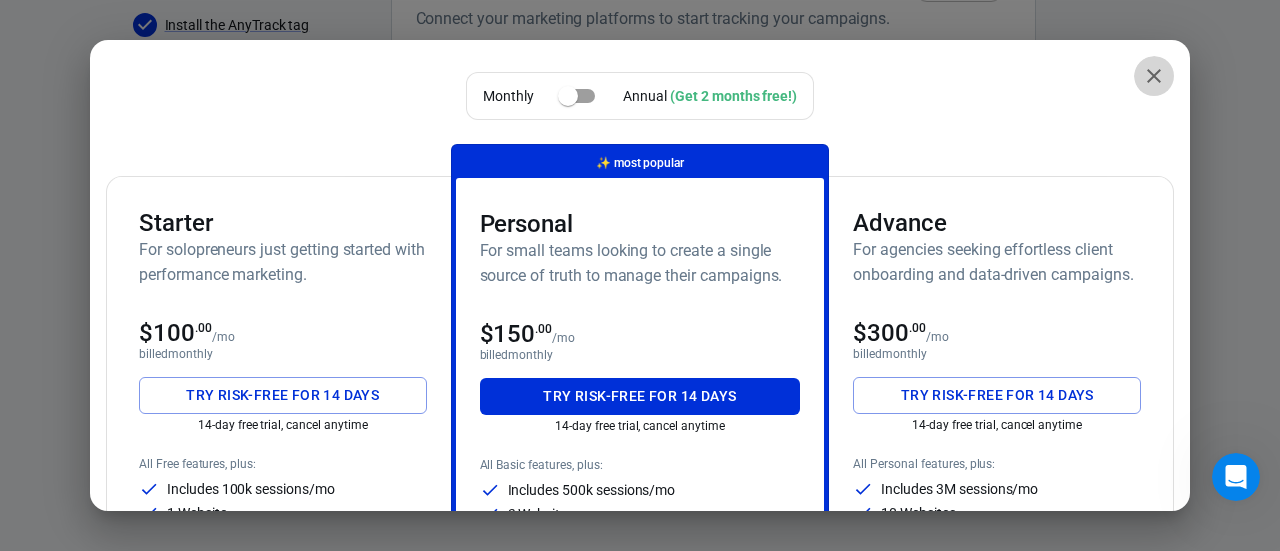 click 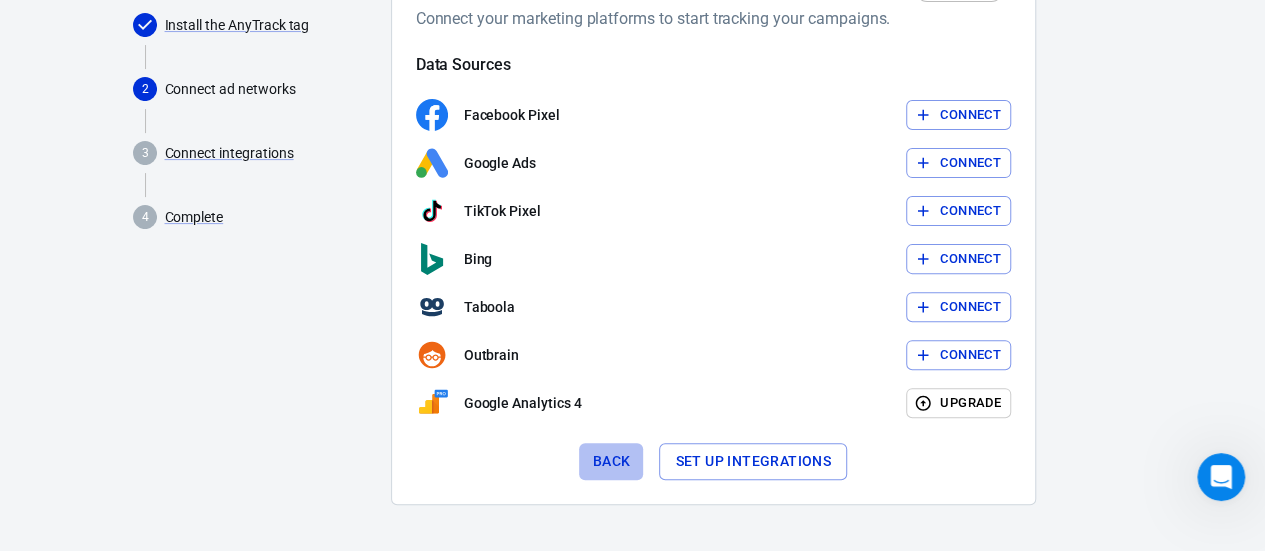 click on "Back" at bounding box center [611, 461] 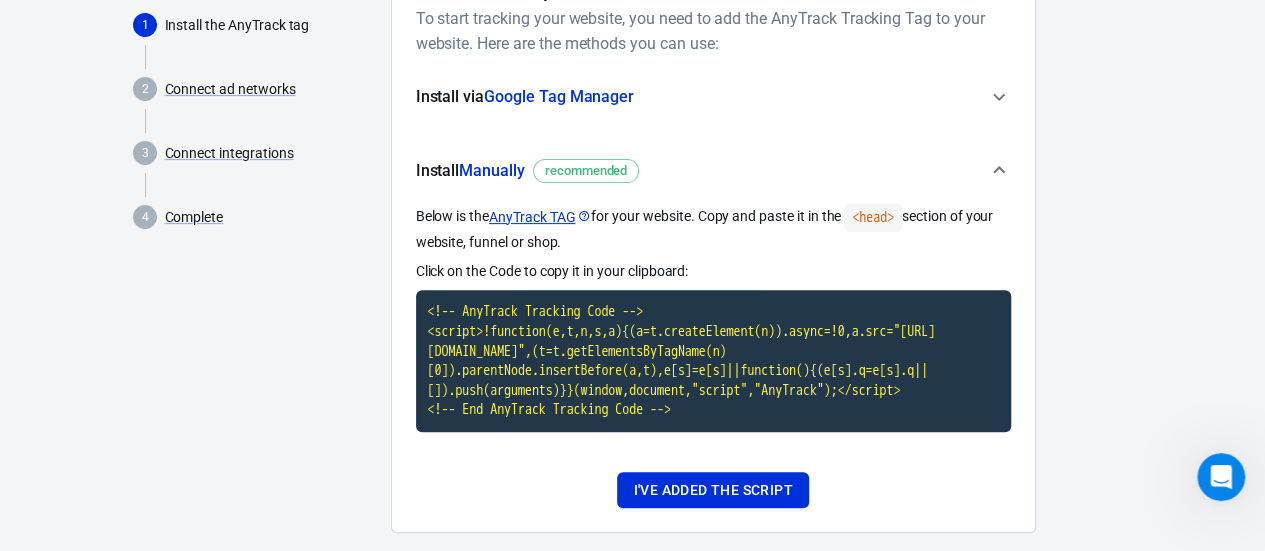 click on "Install via  Google Tag Manager" at bounding box center [713, 97] 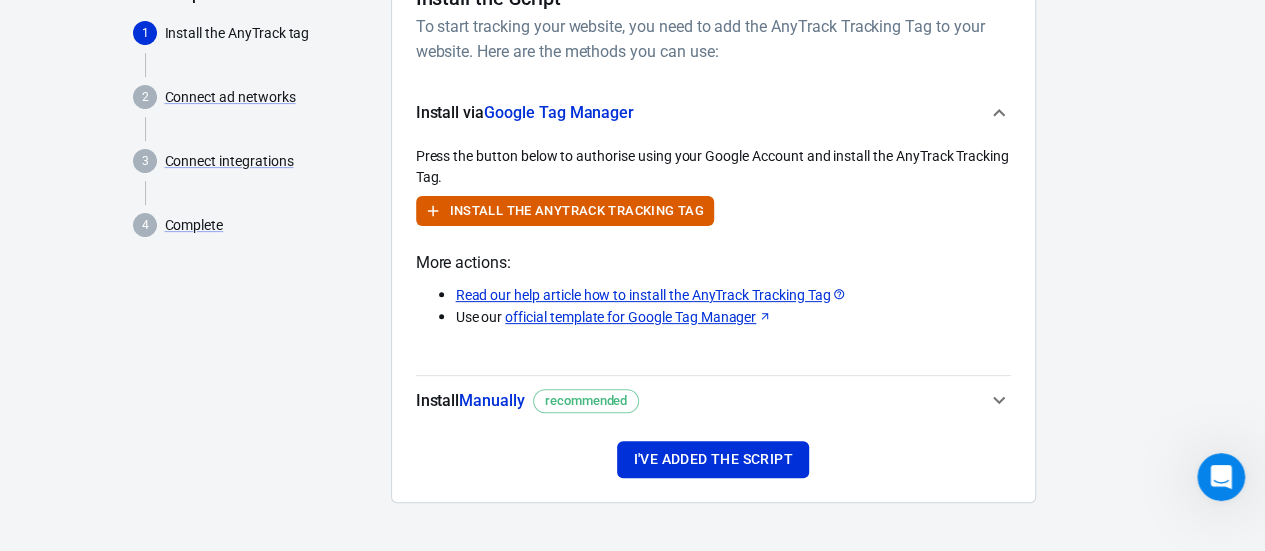 scroll, scrollTop: 200, scrollLeft: 0, axis: vertical 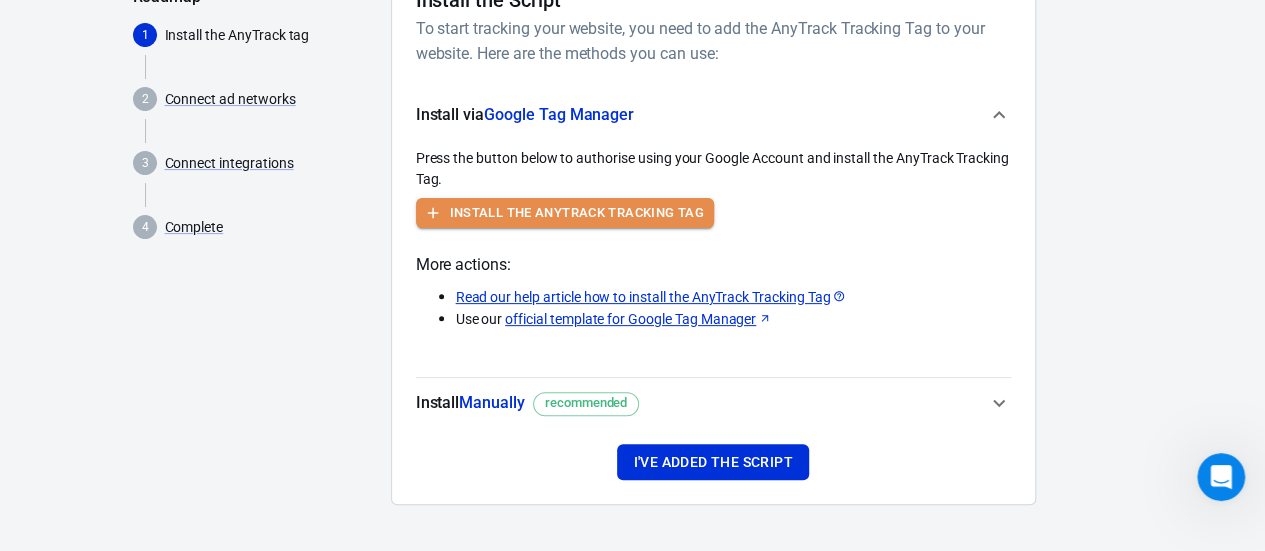 click on "Install the AnyTrack Tracking Tag" at bounding box center [577, 213] 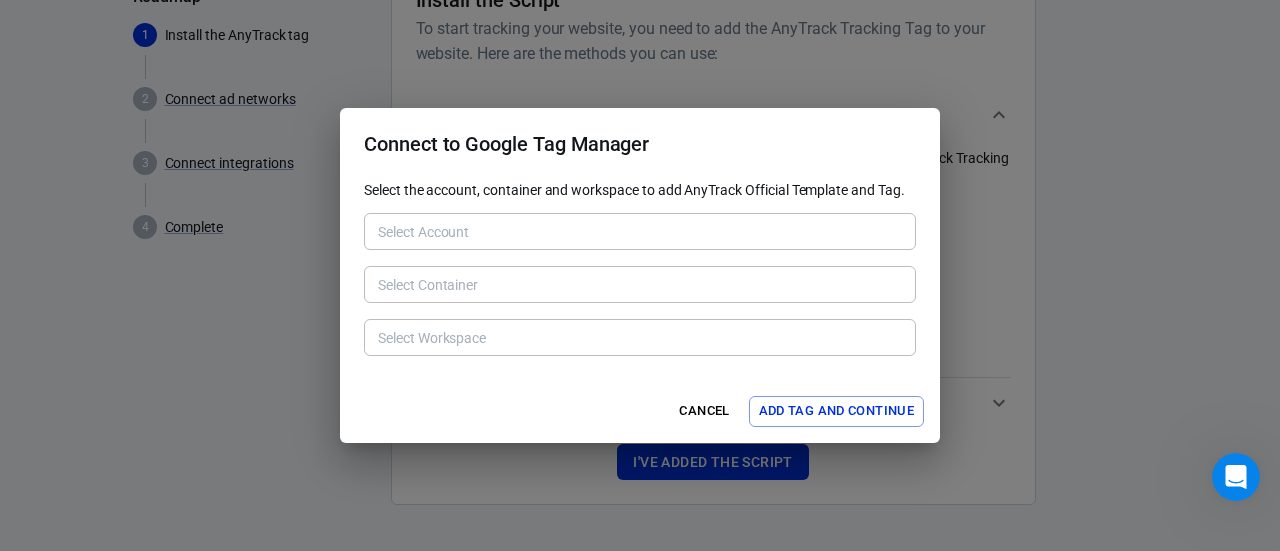 click on "Add Tag and Continue" at bounding box center [836, 411] 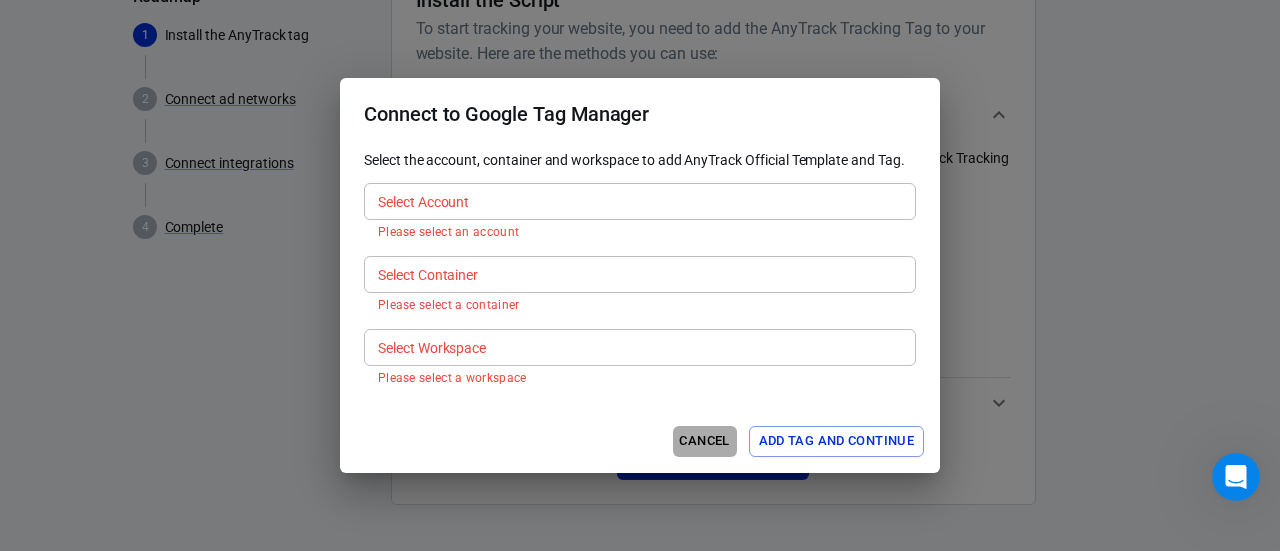 click on "Cancel" at bounding box center [705, 441] 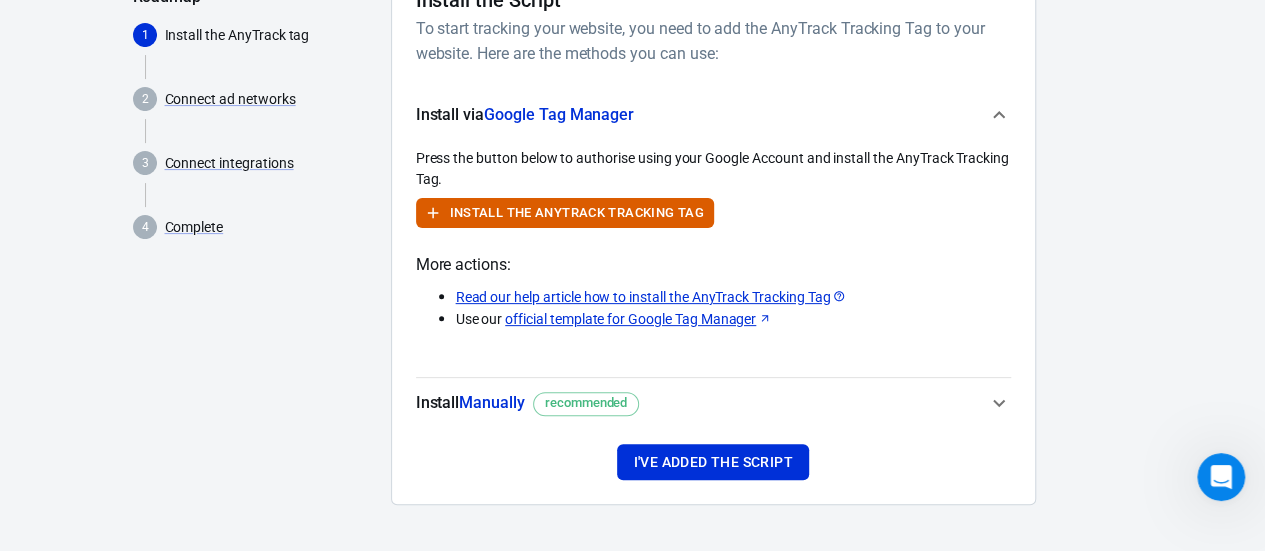 click 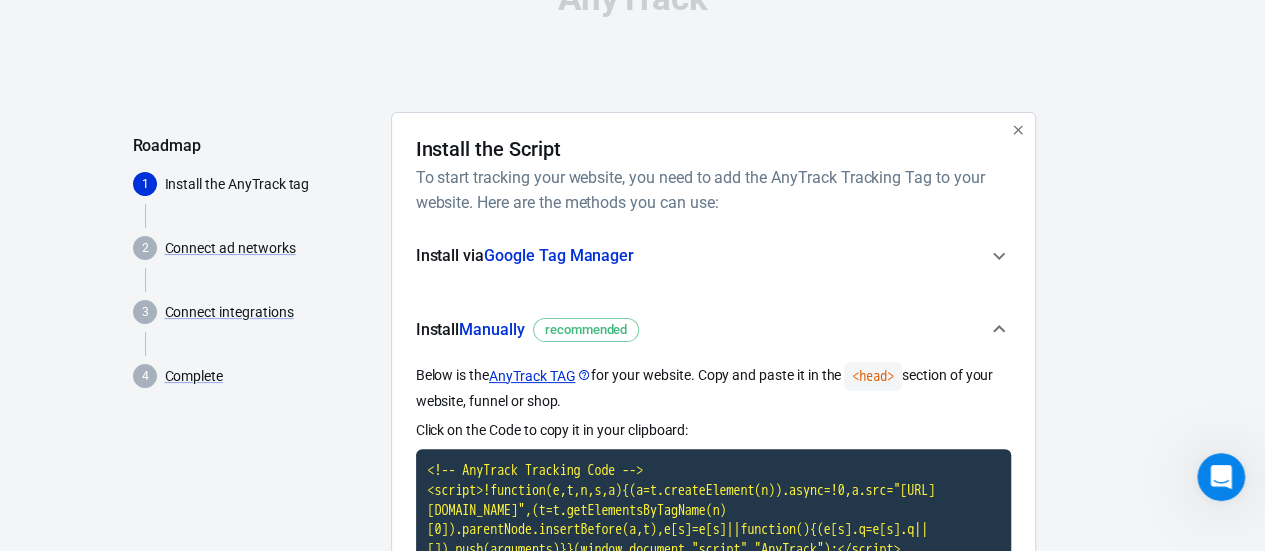 scroll, scrollTop: 0, scrollLeft: 0, axis: both 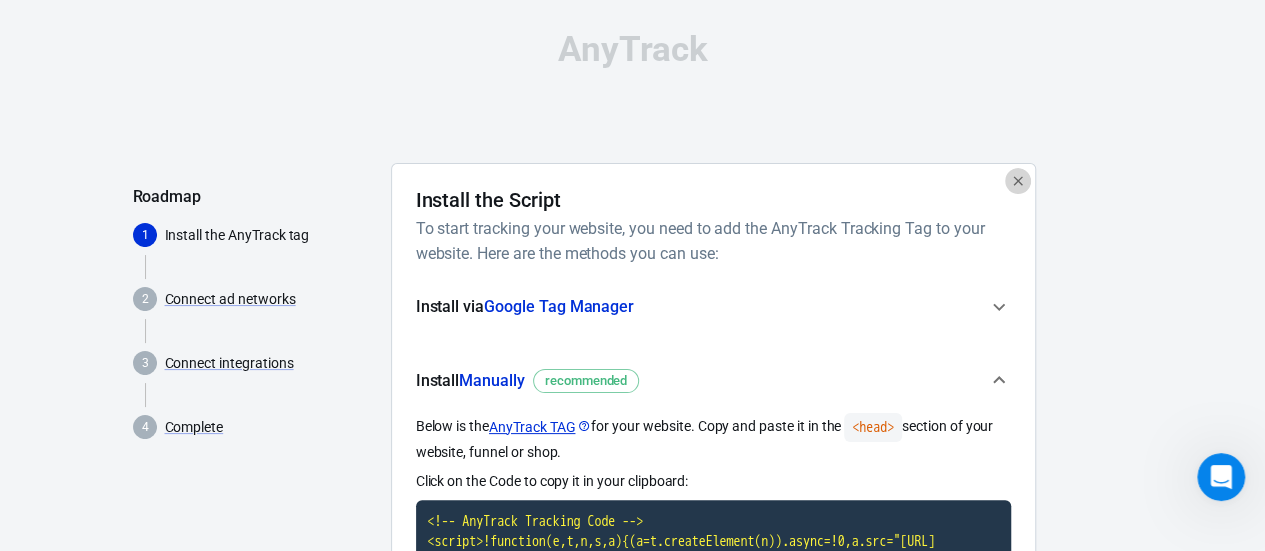 click at bounding box center [1018, 181] 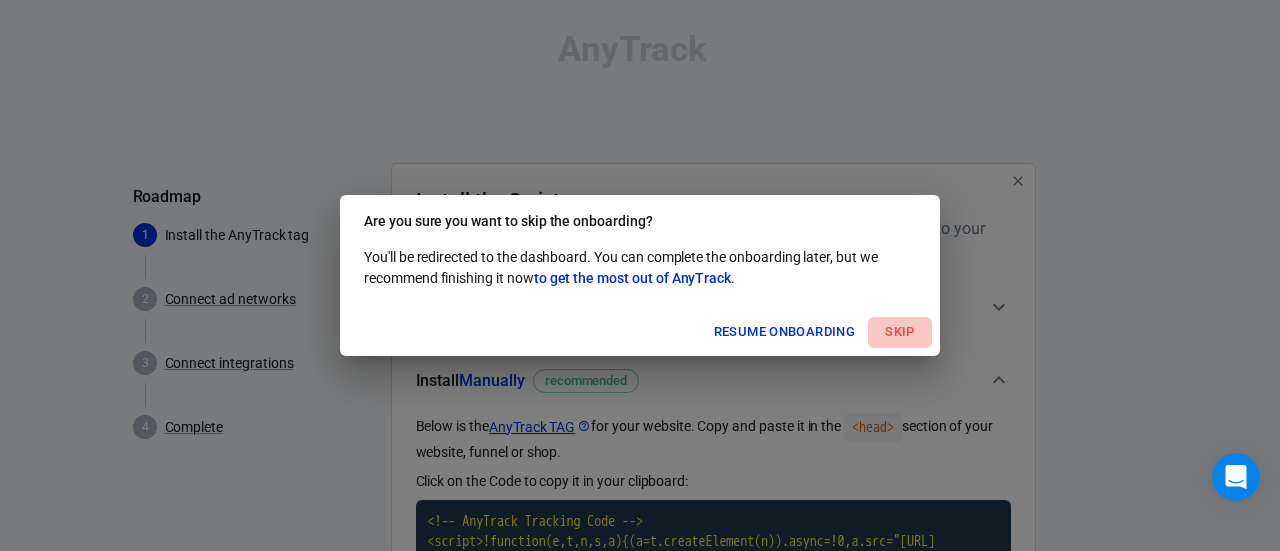 click on "Skip" at bounding box center (900, 332) 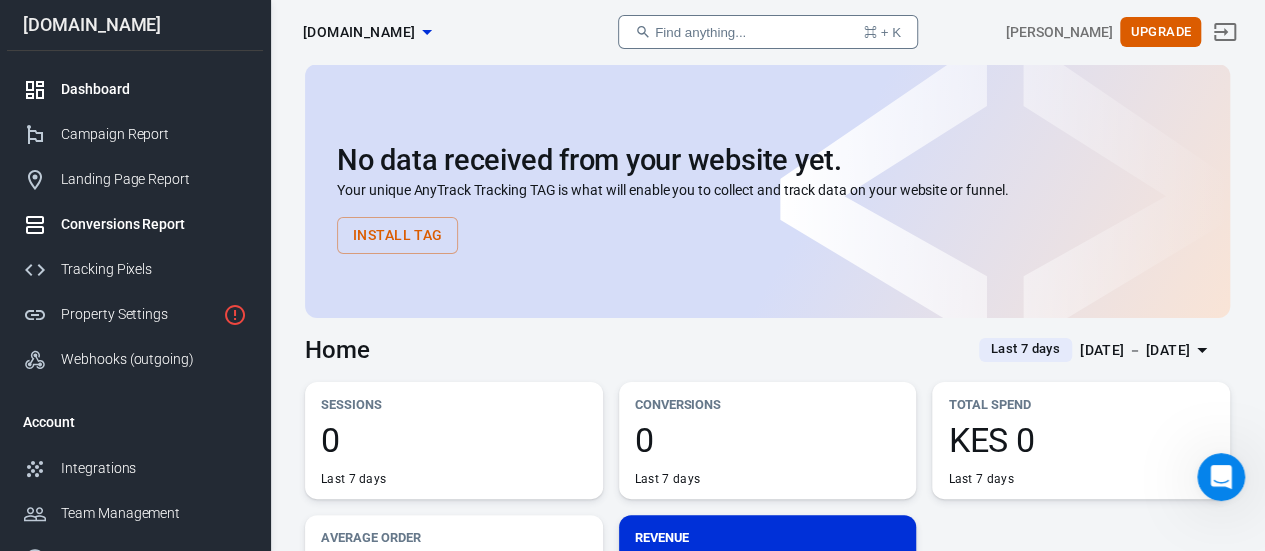 click on "Conversions Report" at bounding box center (135, 224) 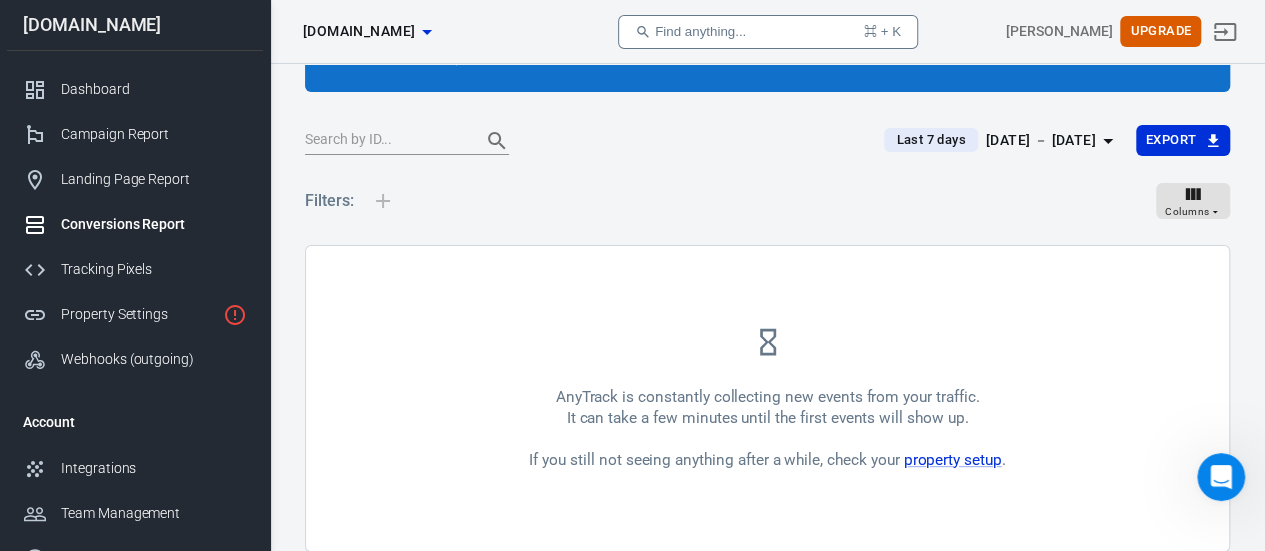 scroll, scrollTop: 158, scrollLeft: 0, axis: vertical 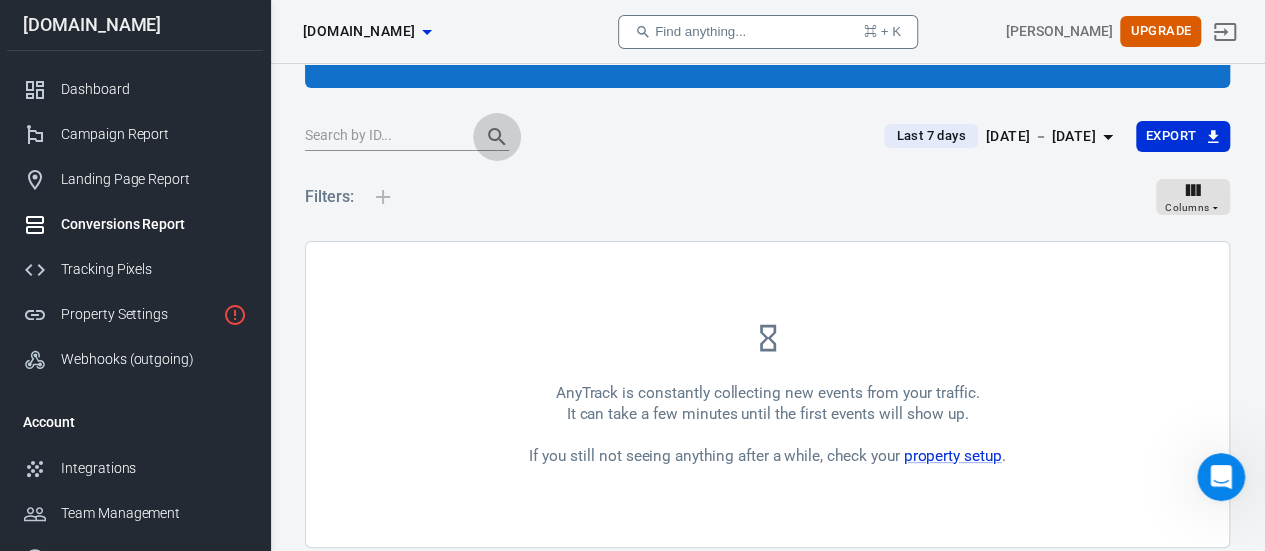 click 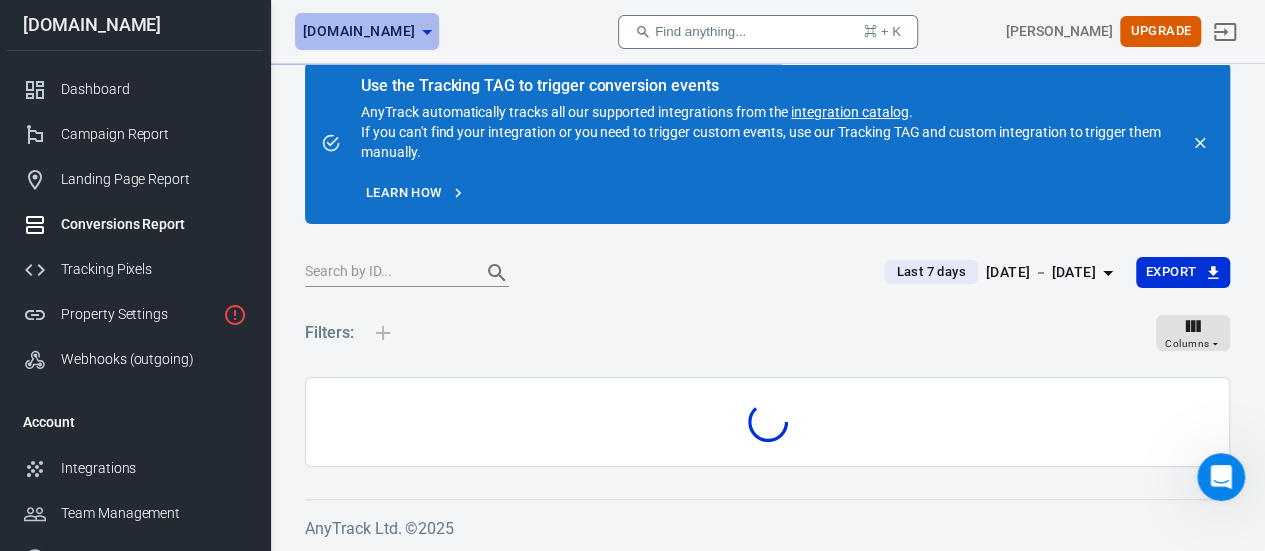 click 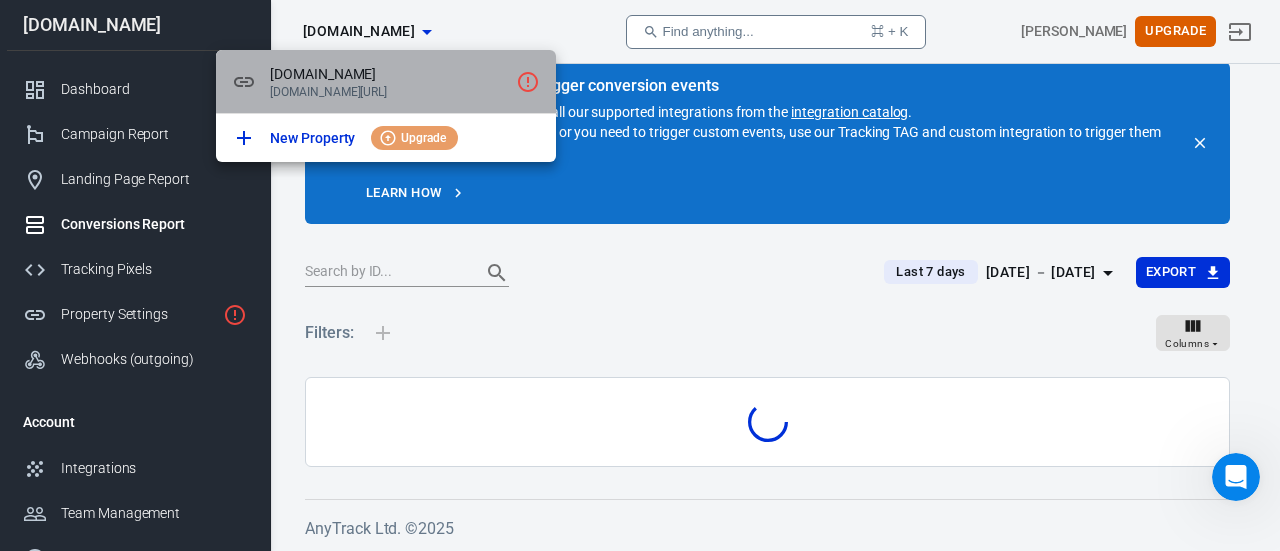 click on "[DOMAIN_NAME][URL]" at bounding box center (389, 92) 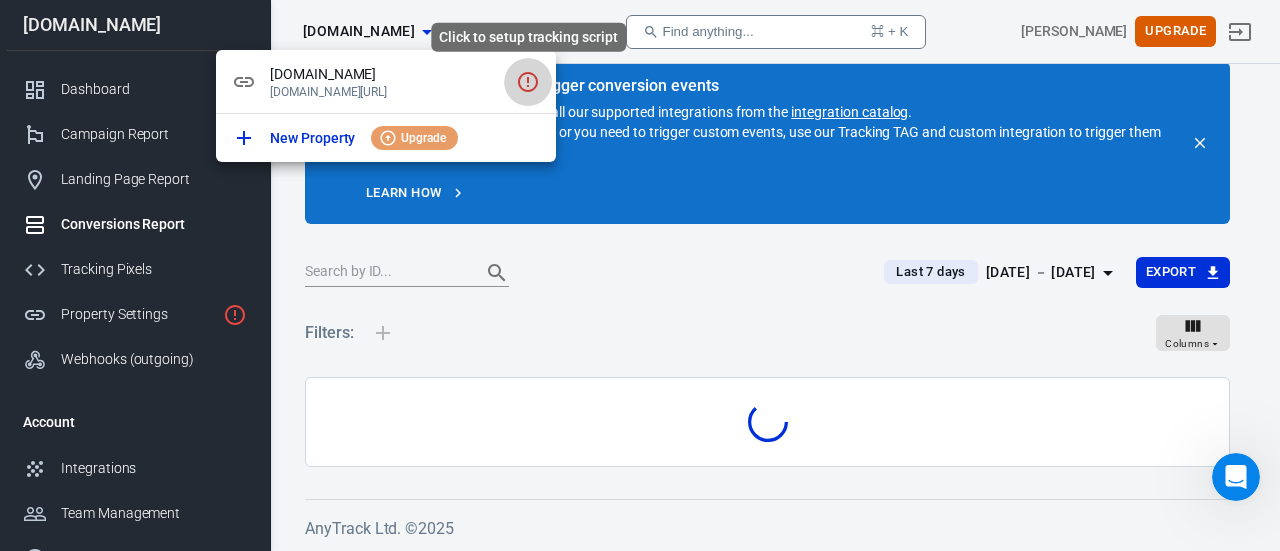 click 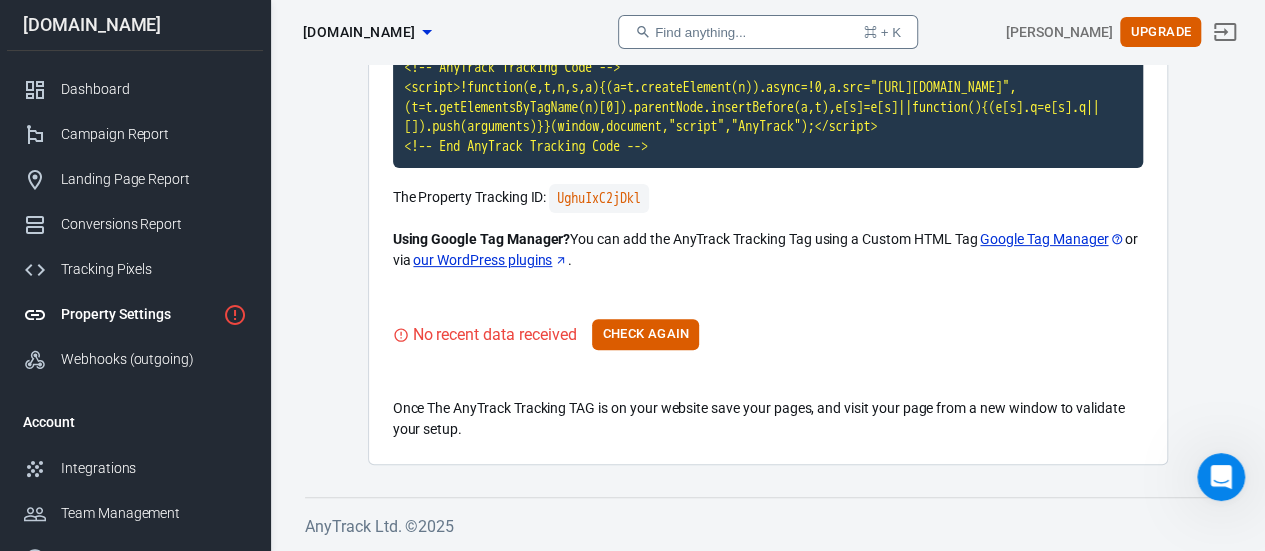 scroll, scrollTop: 270, scrollLeft: 0, axis: vertical 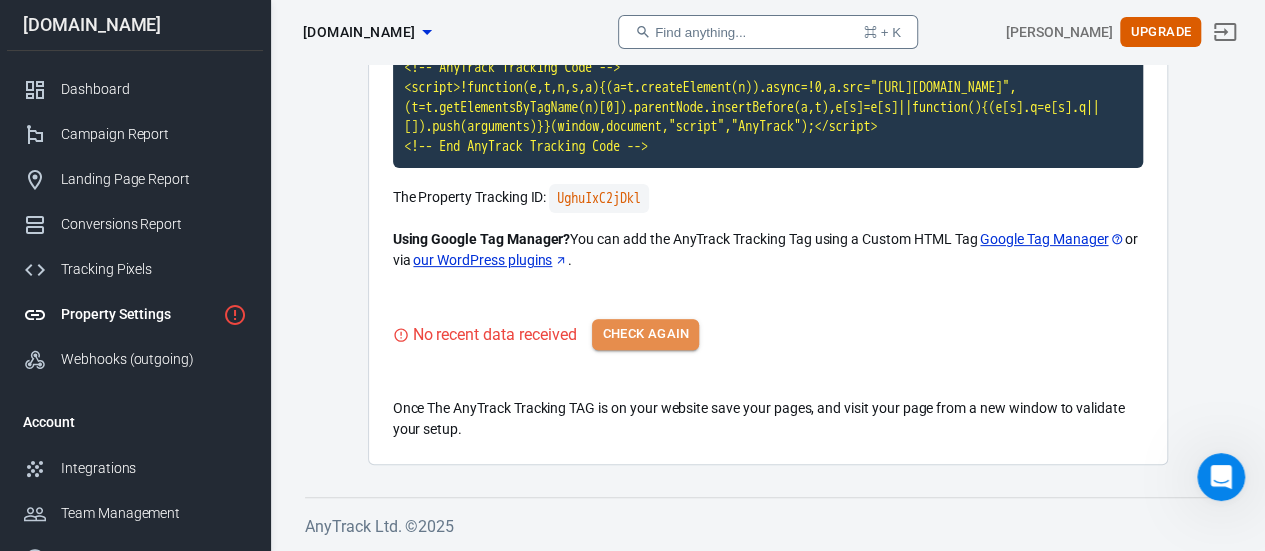 click on "Check Again" at bounding box center [645, 334] 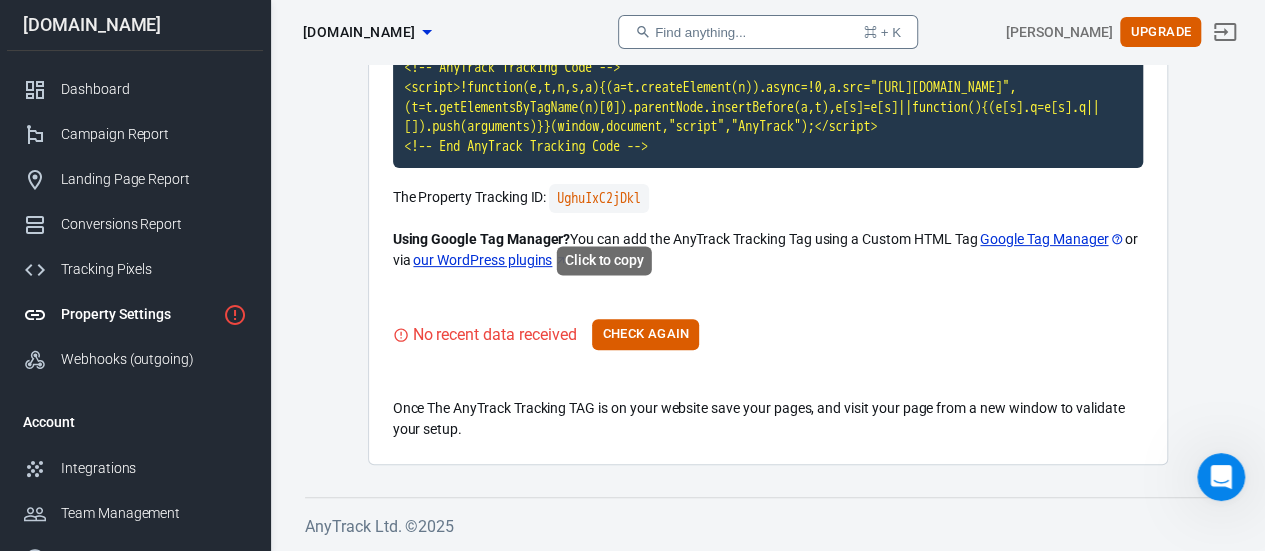 click on "UghuIxC2jDkl" at bounding box center (598, 198) 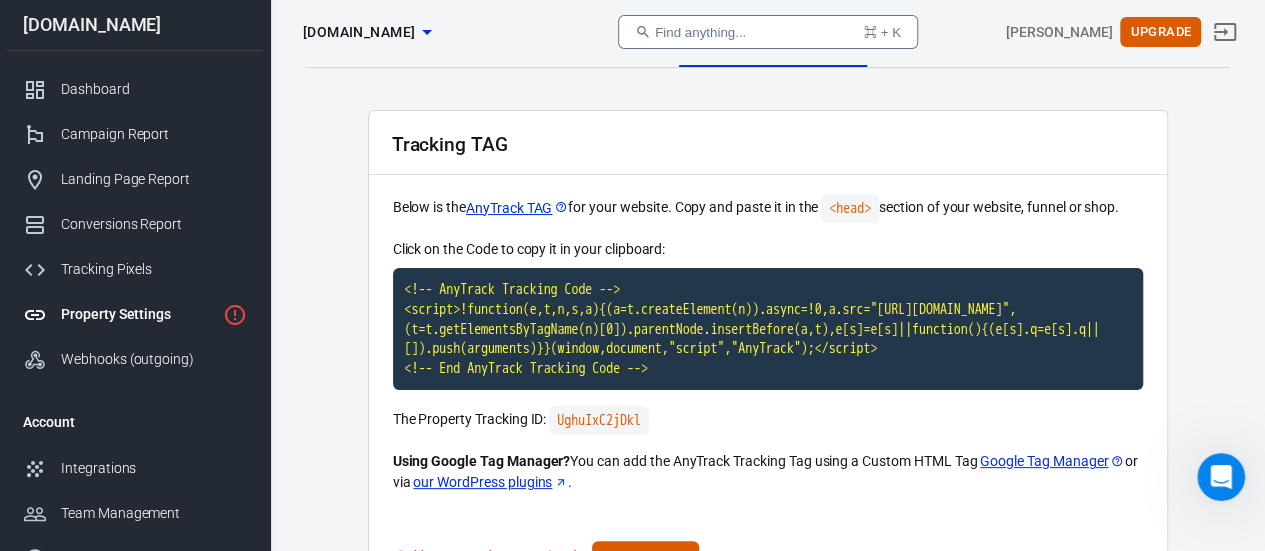 scroll, scrollTop: 18, scrollLeft: 0, axis: vertical 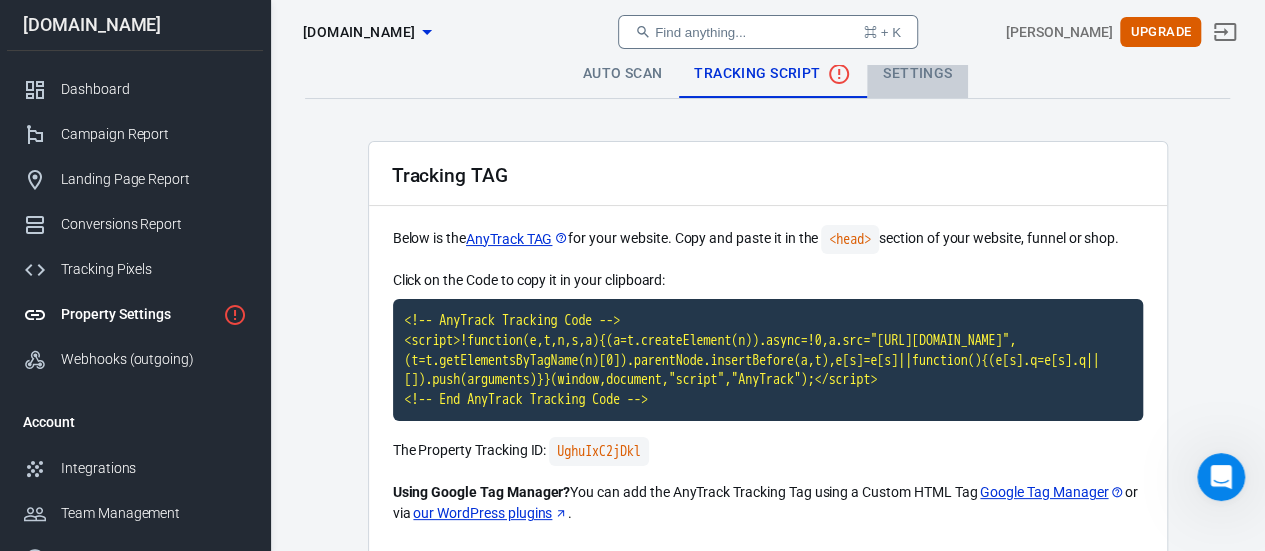 click on "Settings" at bounding box center (917, 74) 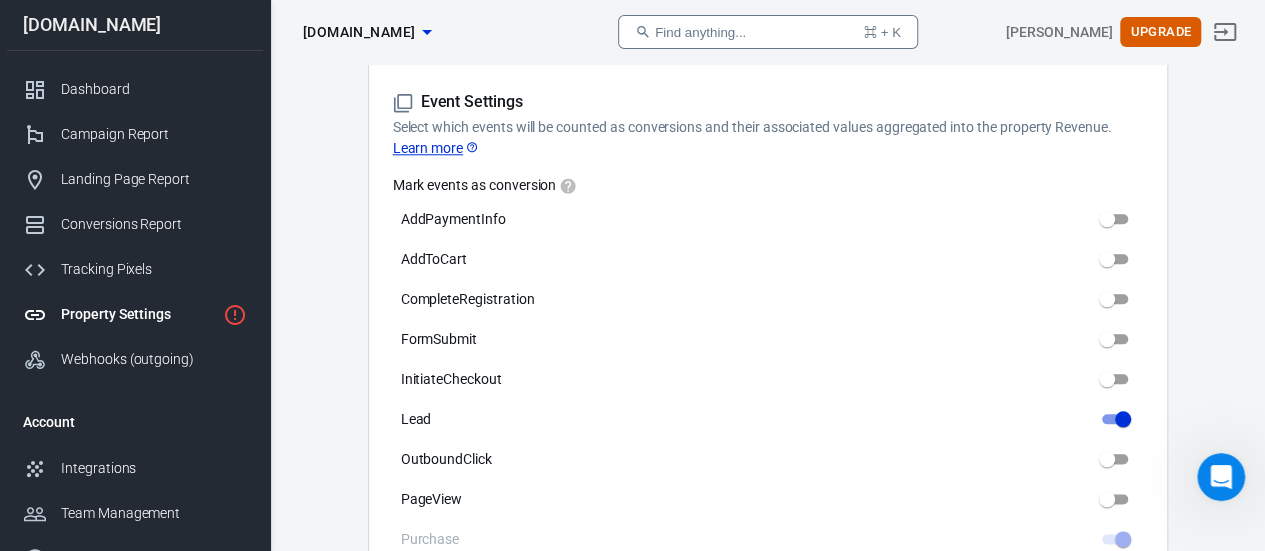 scroll, scrollTop: 966, scrollLeft: 0, axis: vertical 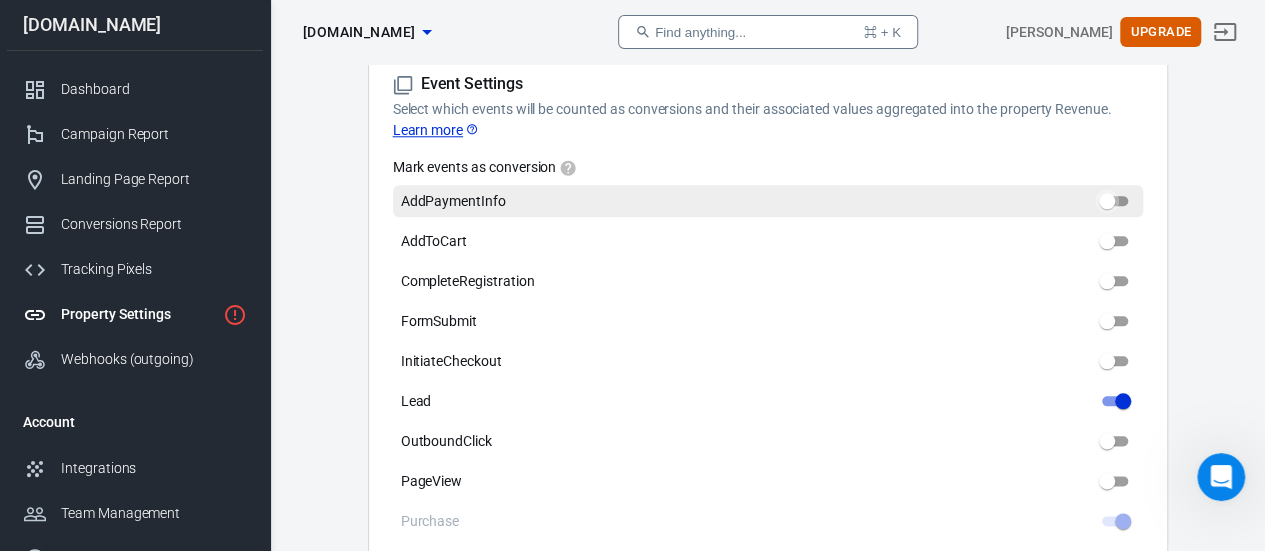 click on "AddPaymentInfo" at bounding box center [1107, 201] 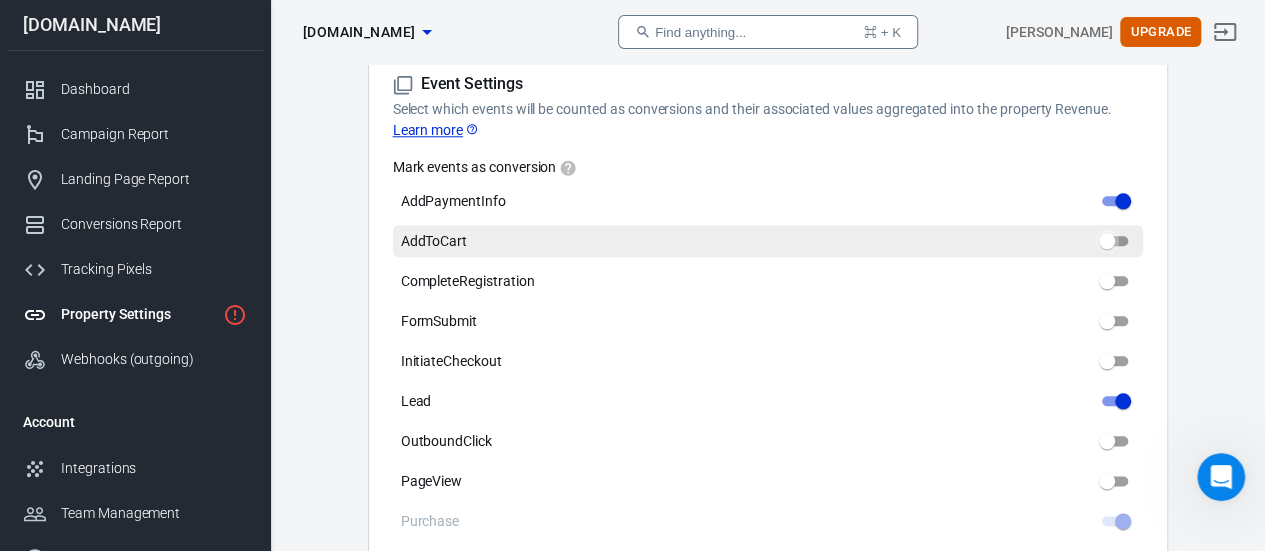 click on "AddToCart" at bounding box center (1107, 241) 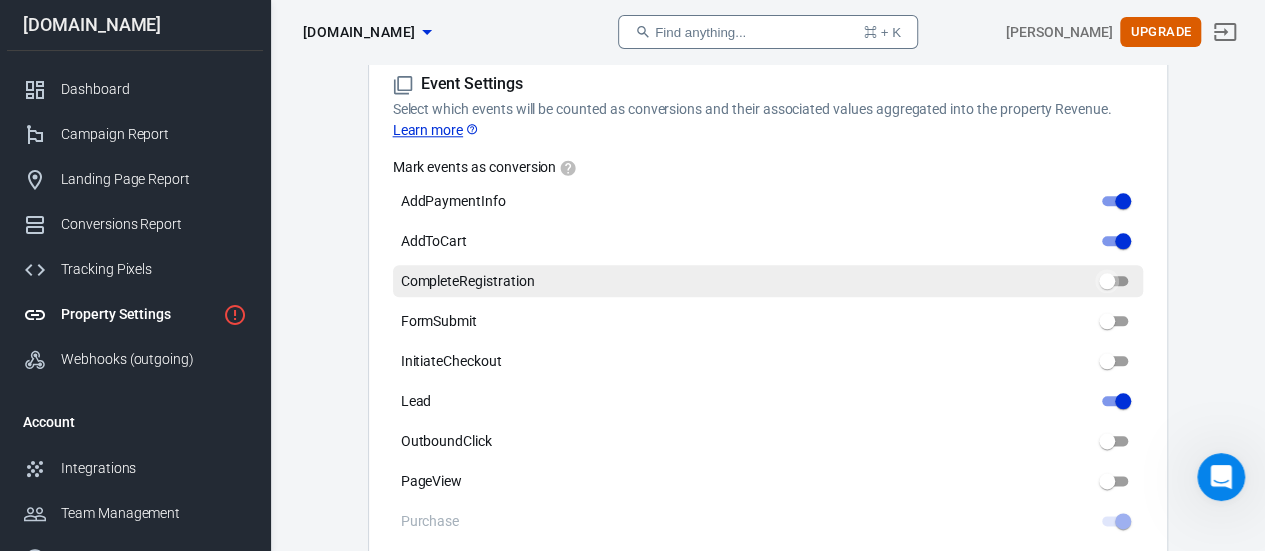 click on "CompleteRegistration" at bounding box center [1107, 281] 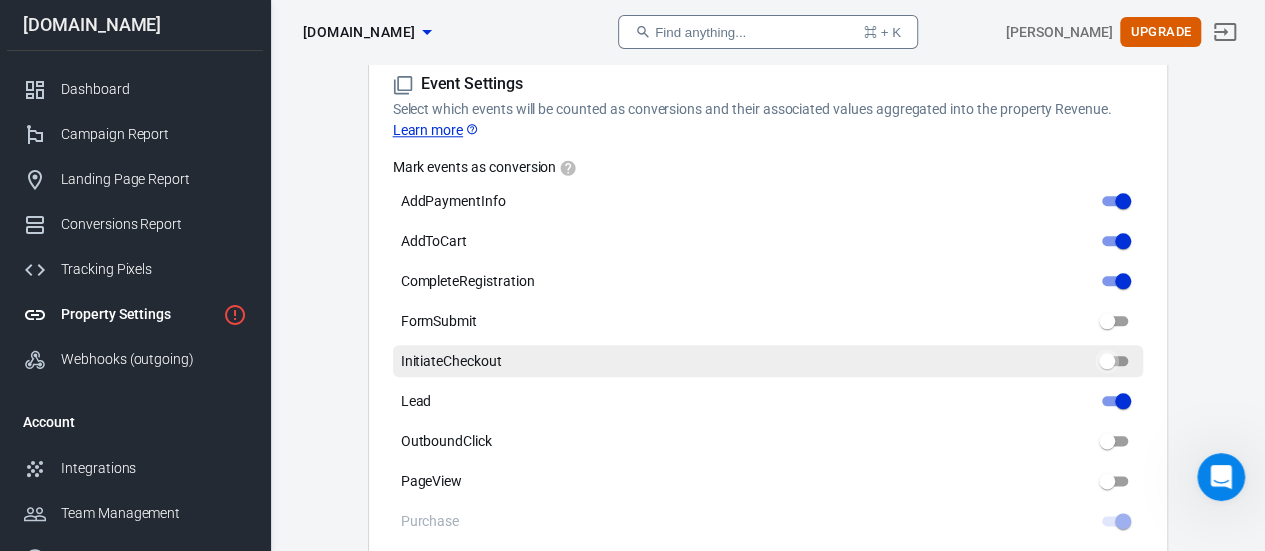 click on "InitiateCheckout" at bounding box center [1107, 361] 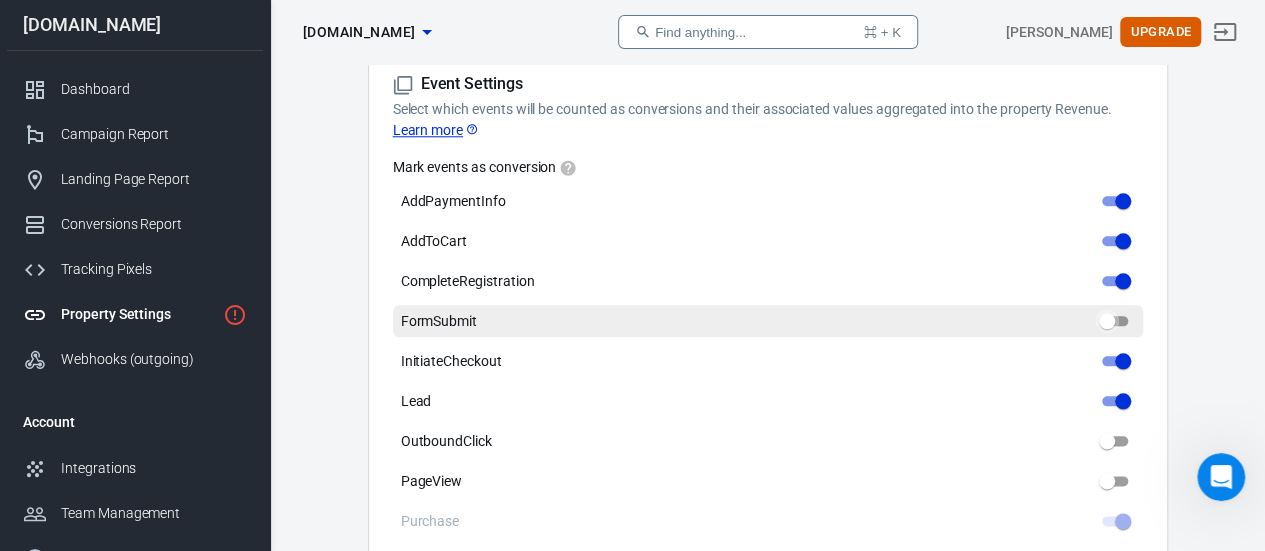 click on "FormSubmit" at bounding box center (1107, 321) 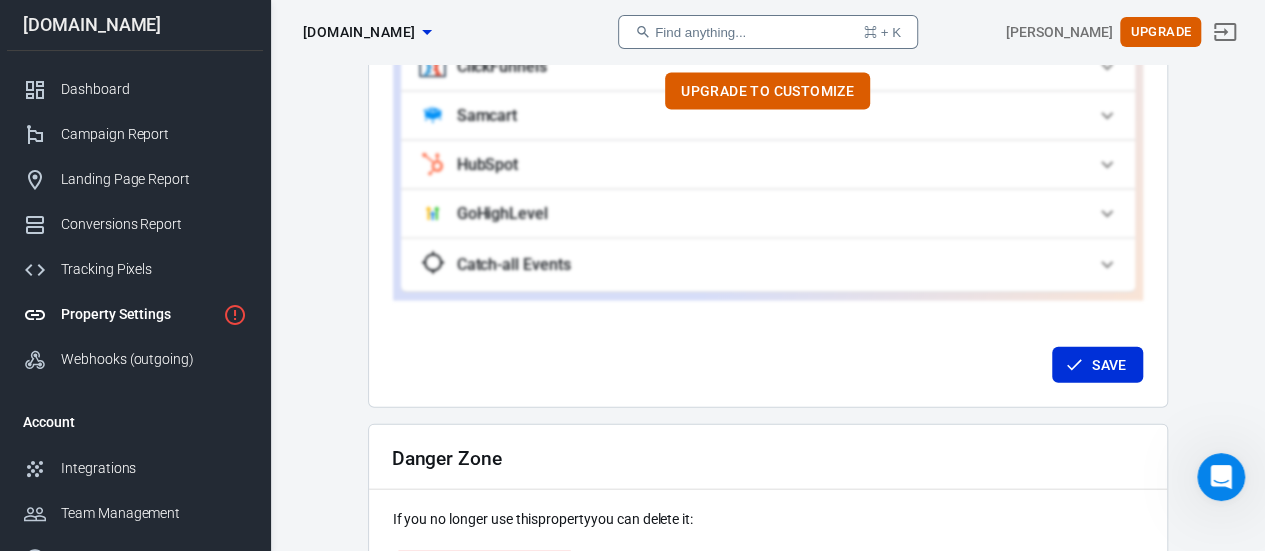 scroll, scrollTop: 2084, scrollLeft: 0, axis: vertical 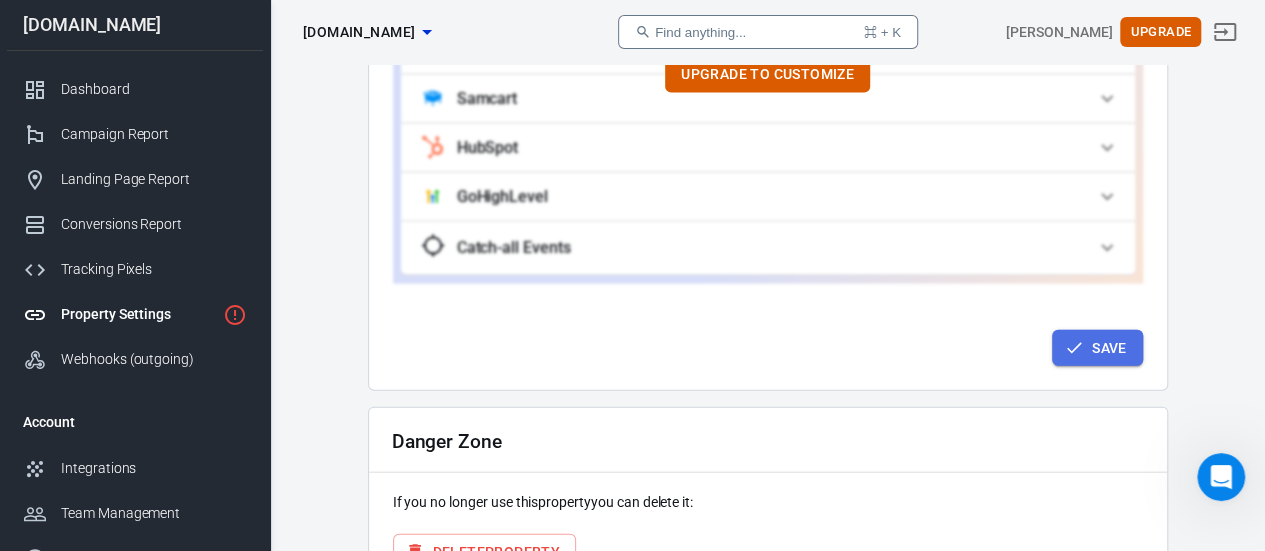 click 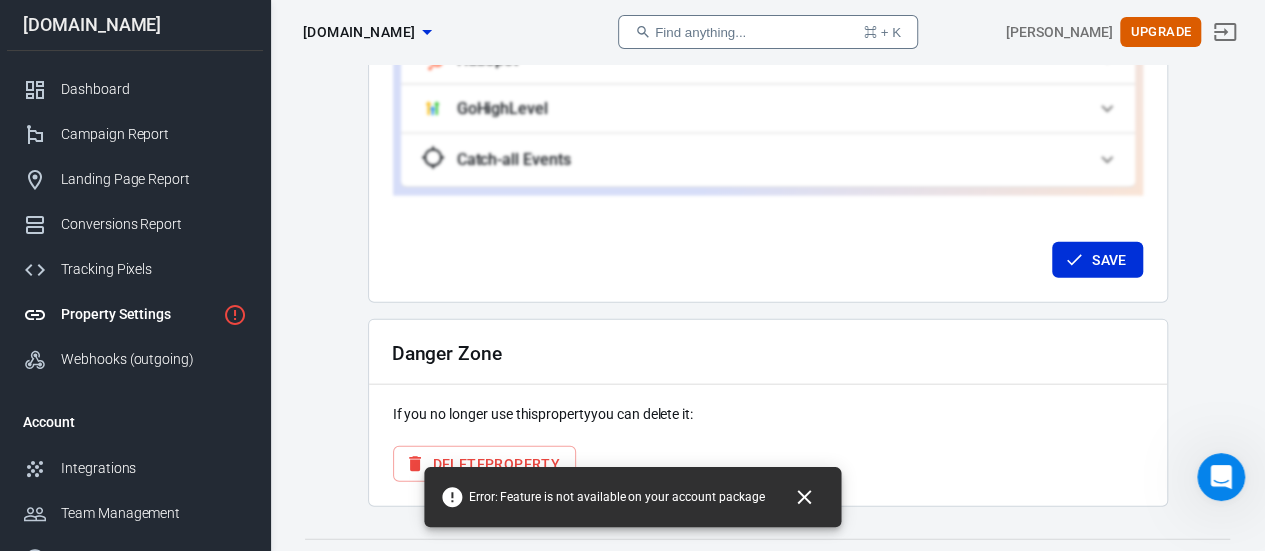 scroll, scrollTop: 2191, scrollLeft: 0, axis: vertical 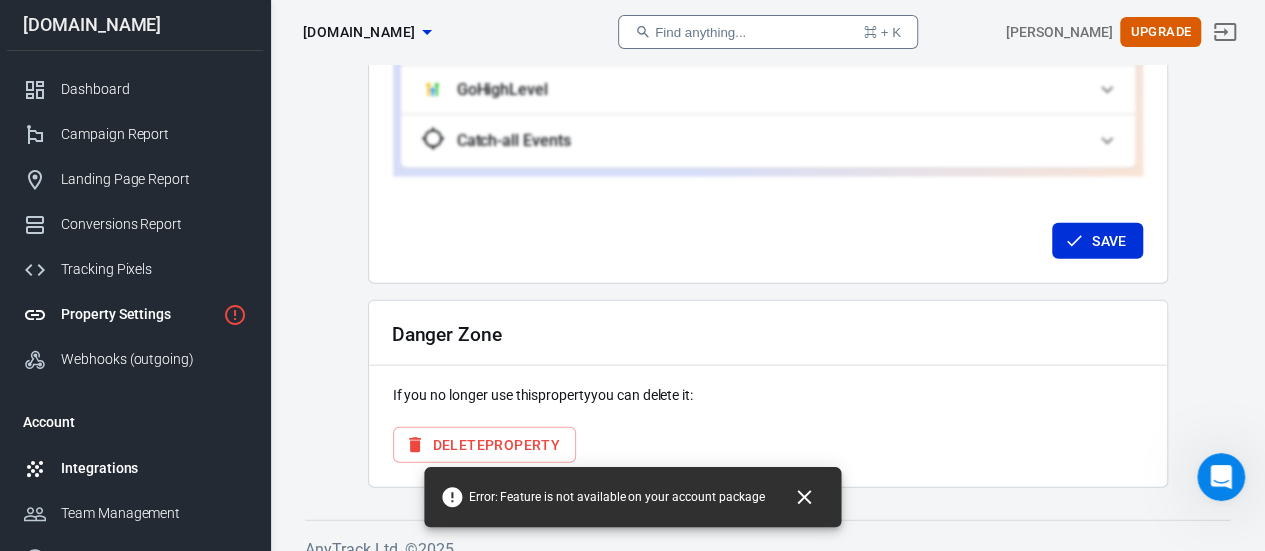 click on "Integrations" at bounding box center (154, 468) 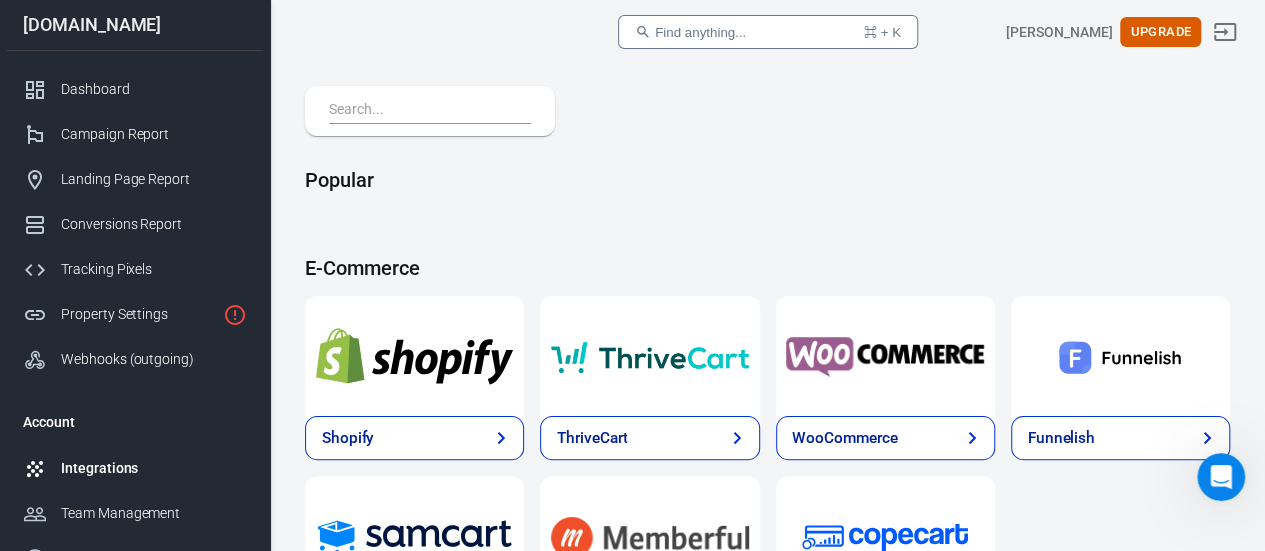 scroll, scrollTop: 0, scrollLeft: 0, axis: both 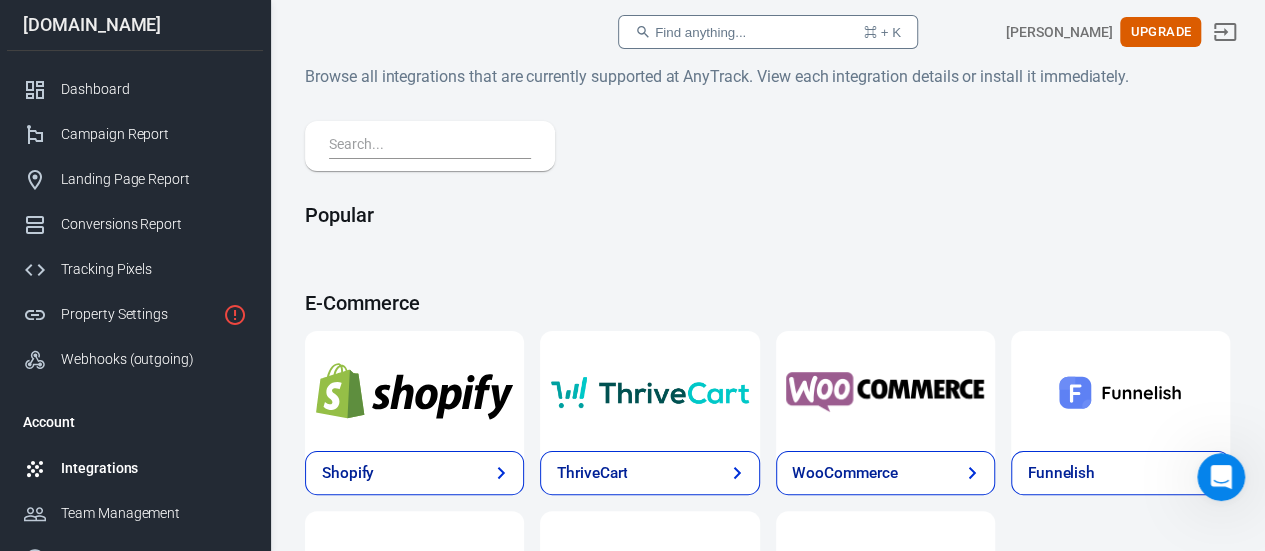 click on "Find anything... ⌘ + K" at bounding box center [768, 32] 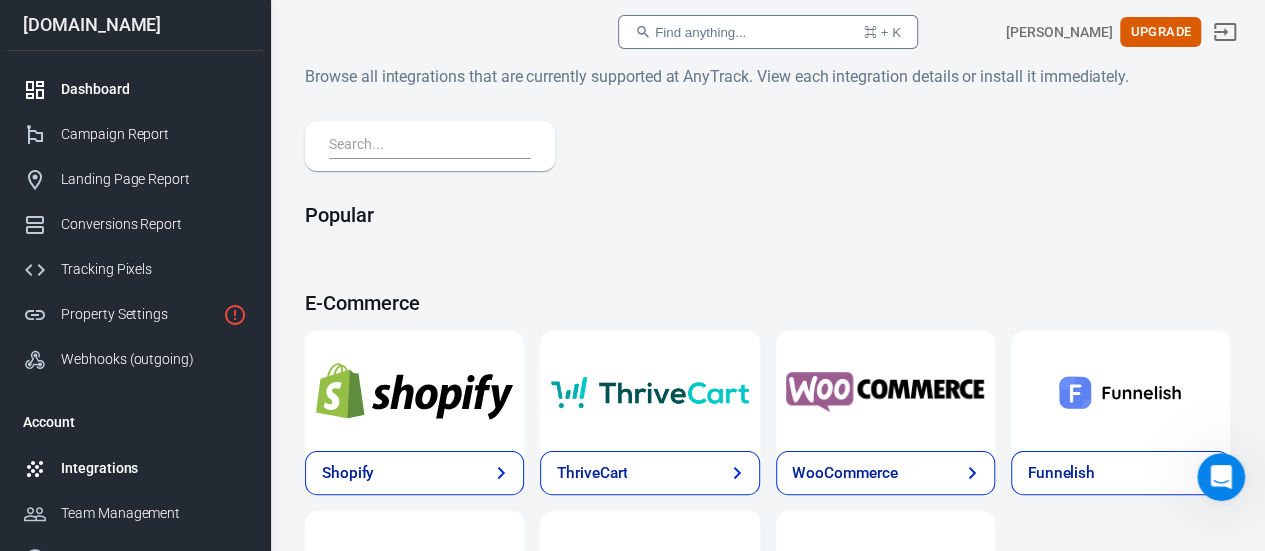 click on "Dashboard" at bounding box center (135, 89) 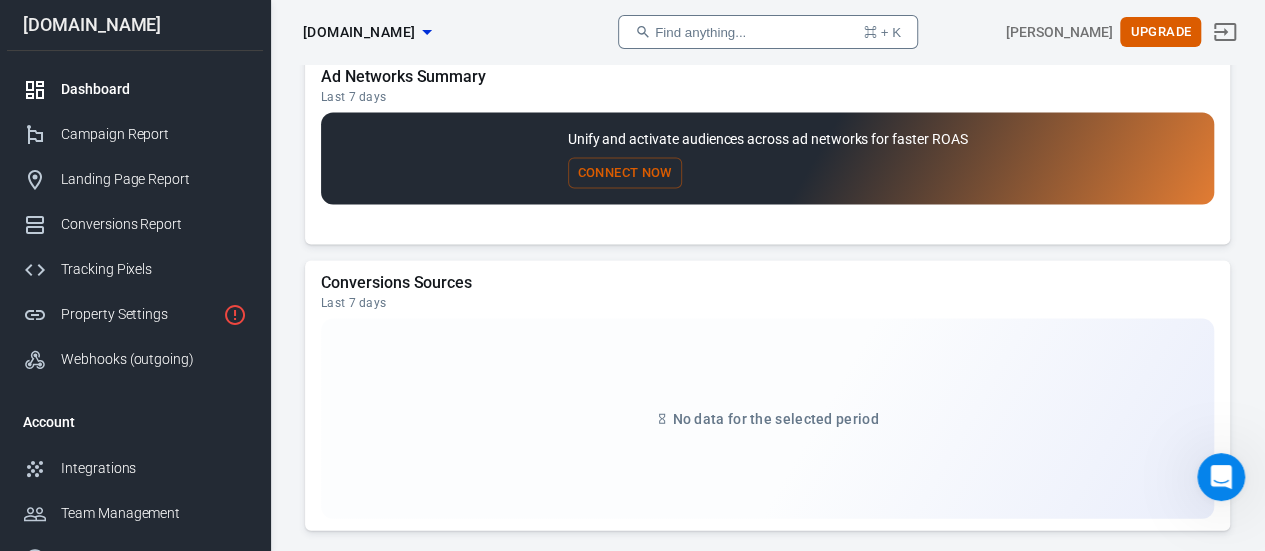 scroll, scrollTop: 2256, scrollLeft: 0, axis: vertical 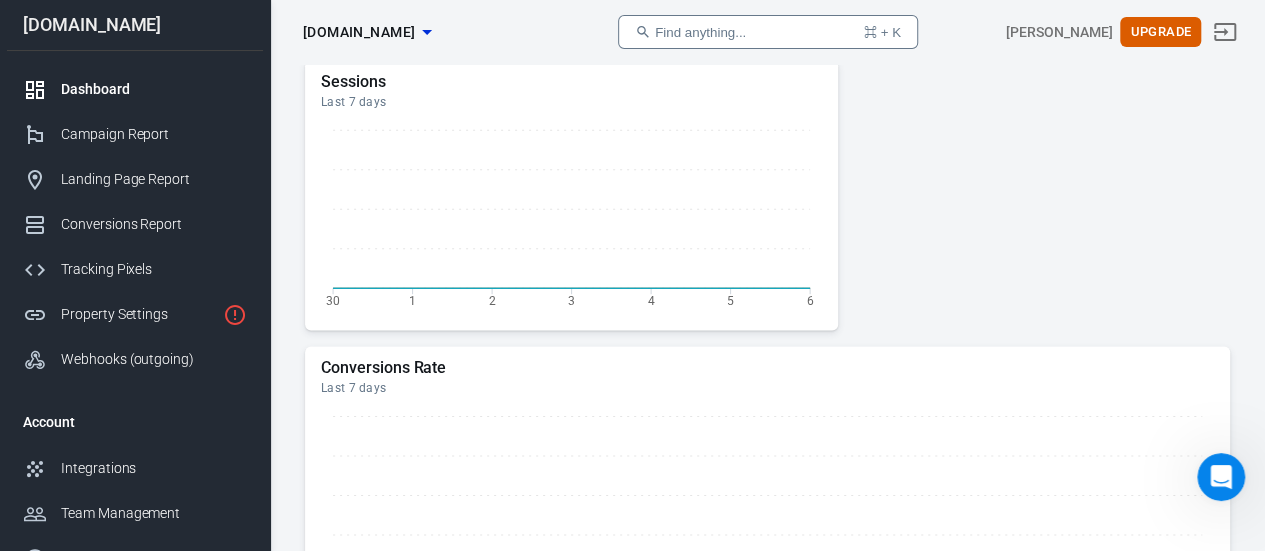 drag, startPoint x: 1212, startPoint y: 290, endPoint x: 1209, endPoint y: 211, distance: 79.05694 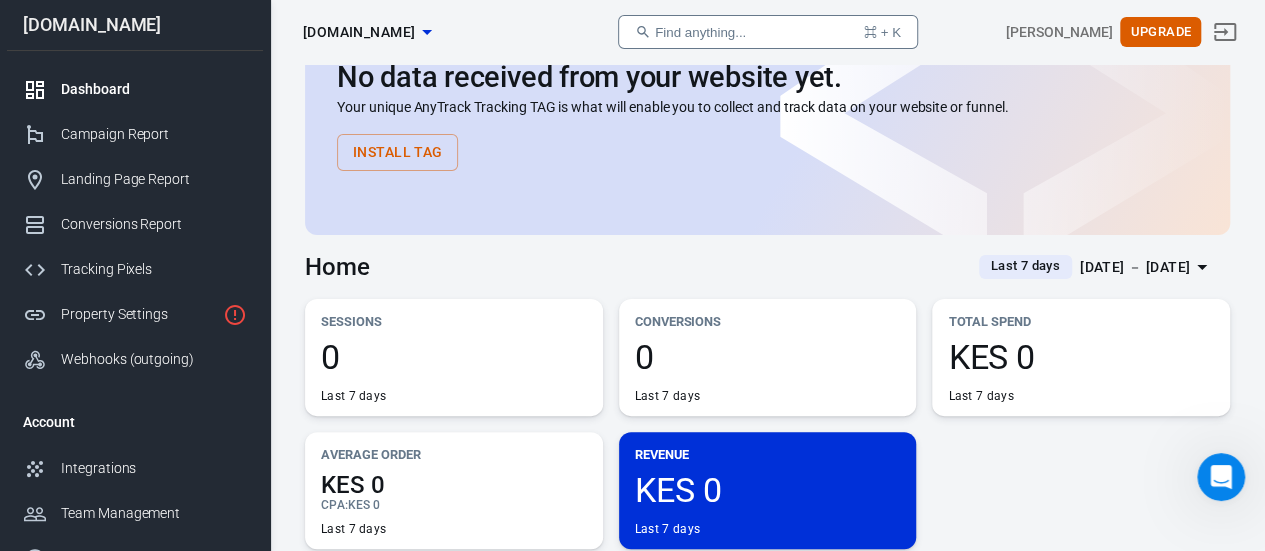 scroll, scrollTop: 0, scrollLeft: 0, axis: both 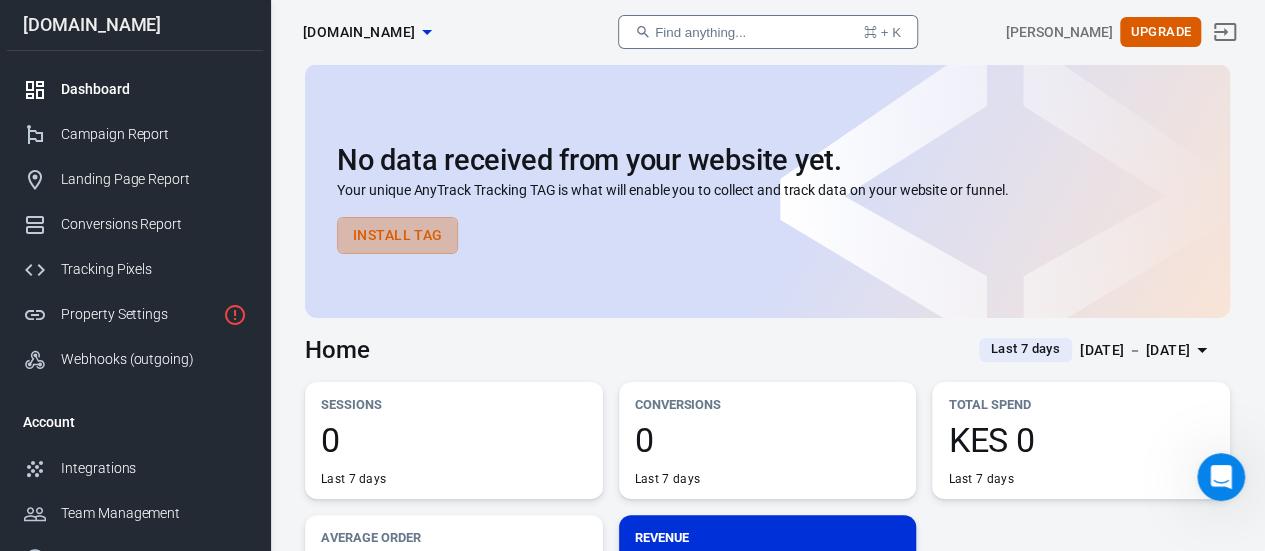 click on "Install Tag" at bounding box center (397, 235) 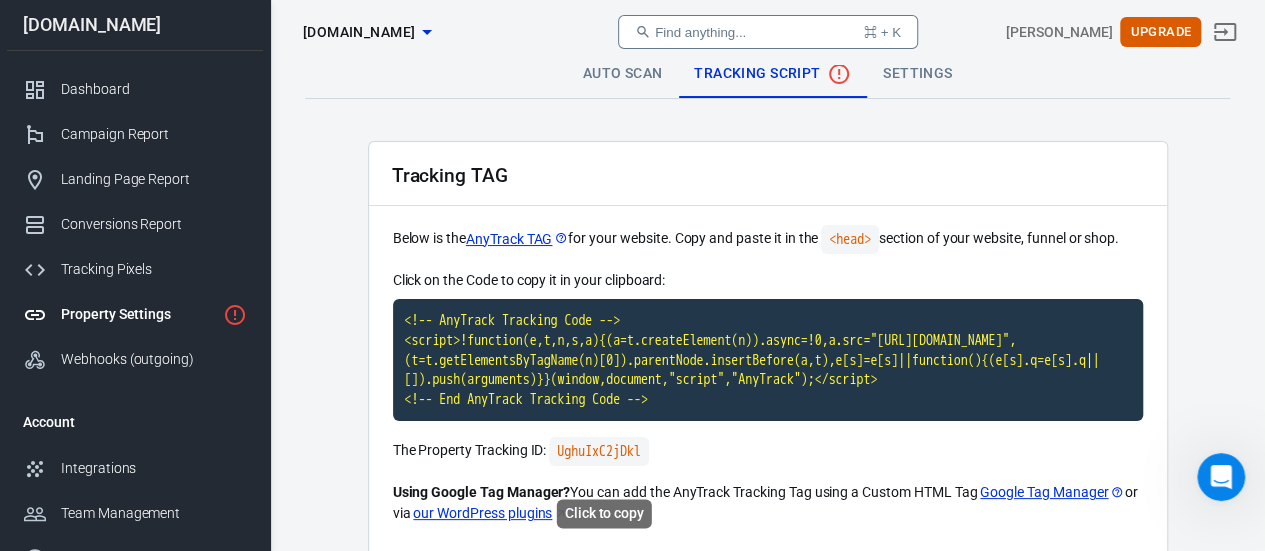 click on "UghuIxC2jDkl" at bounding box center (598, 451) 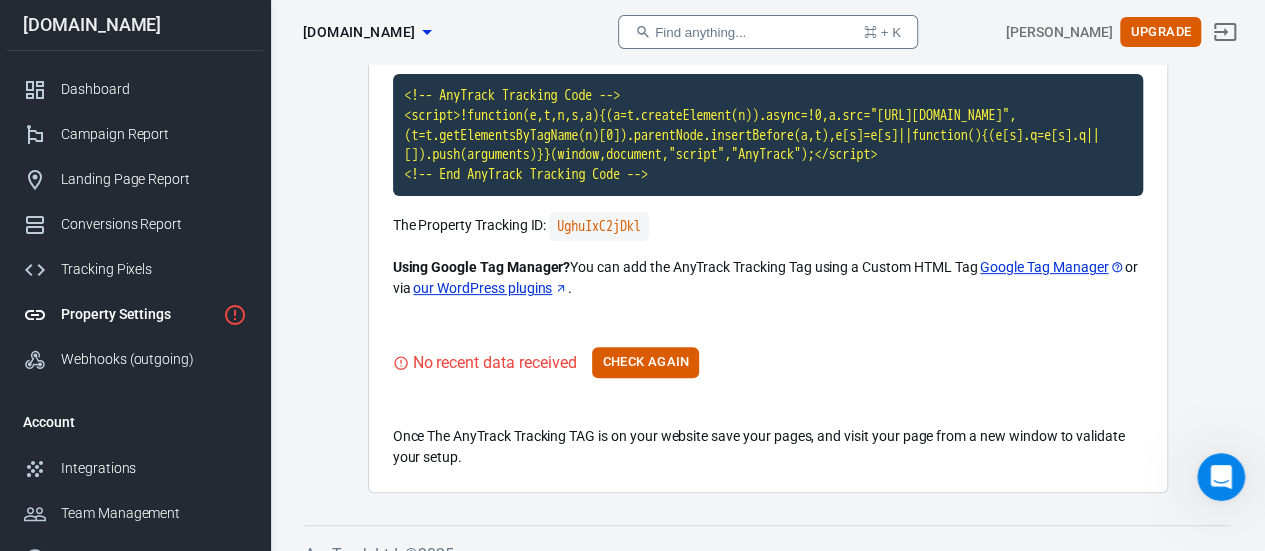 scroll, scrollTop: 266, scrollLeft: 0, axis: vertical 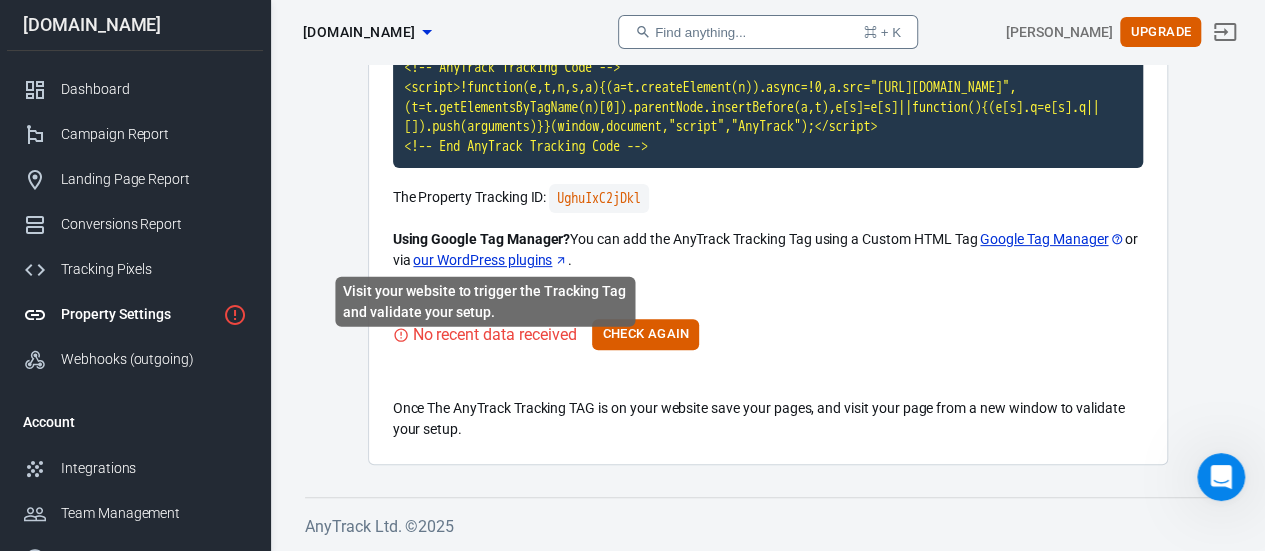 click on "No recent data received" at bounding box center [495, 334] 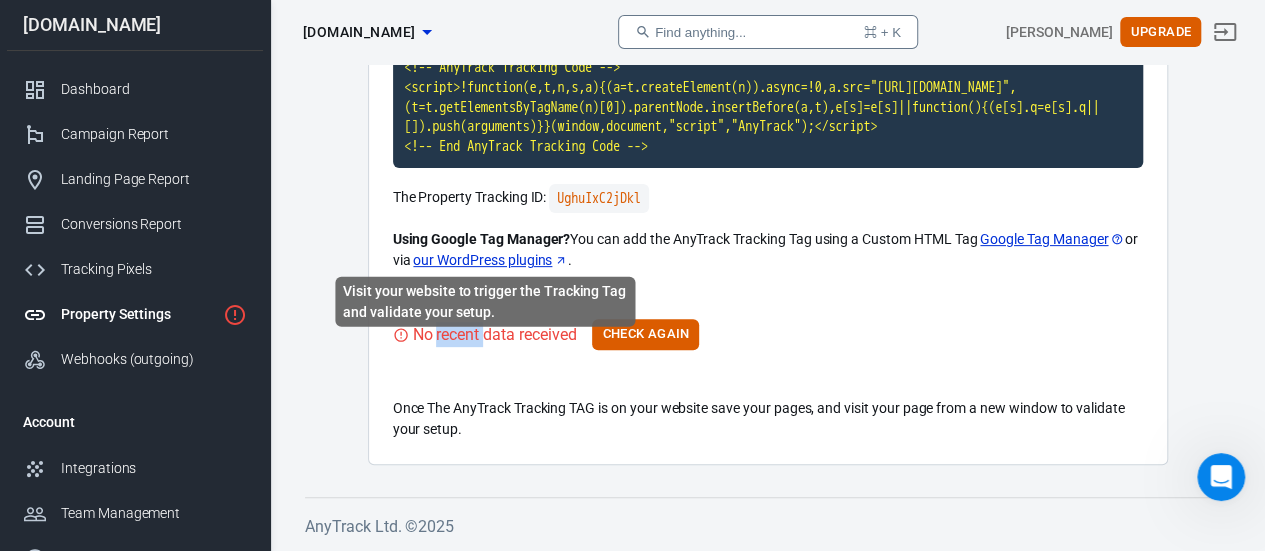 click on "No recent data received" at bounding box center (495, 334) 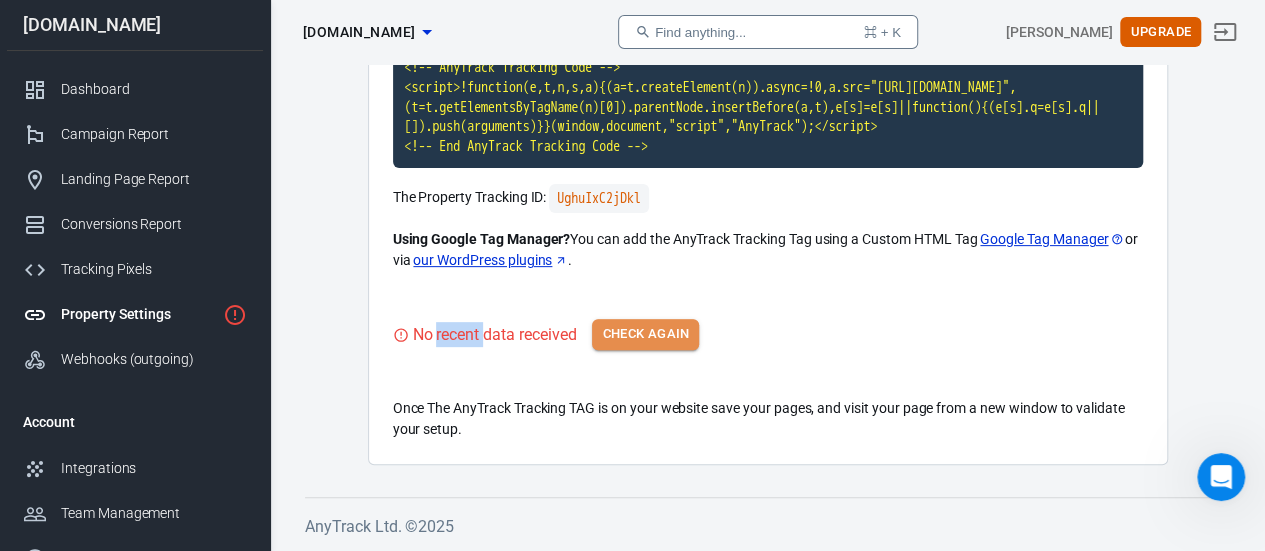 click on "Check Again" at bounding box center [645, 334] 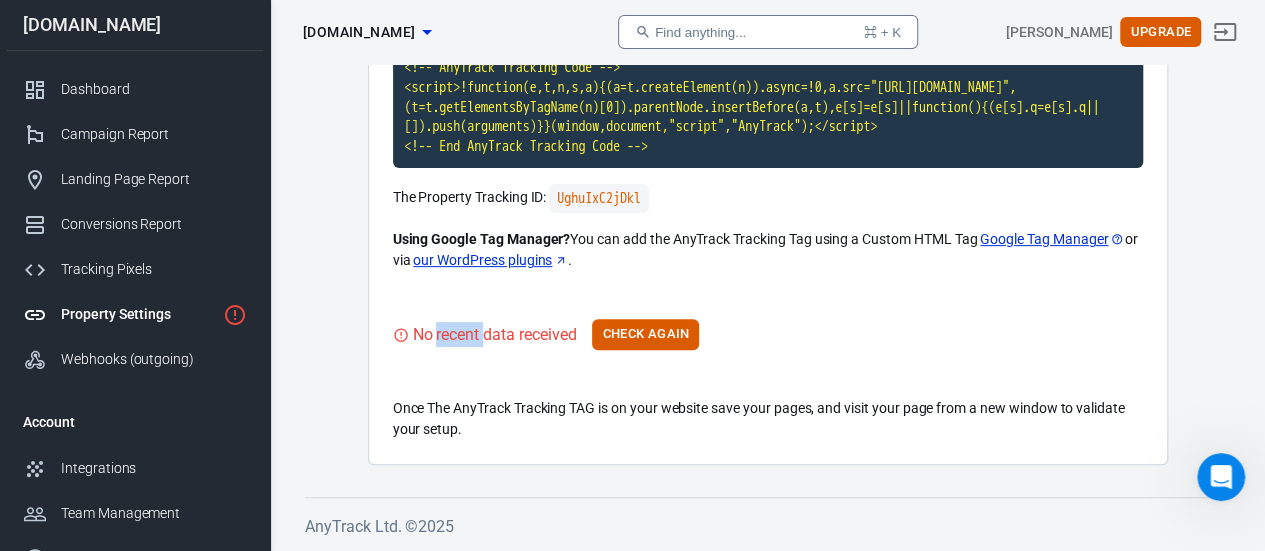 scroll, scrollTop: 270, scrollLeft: 0, axis: vertical 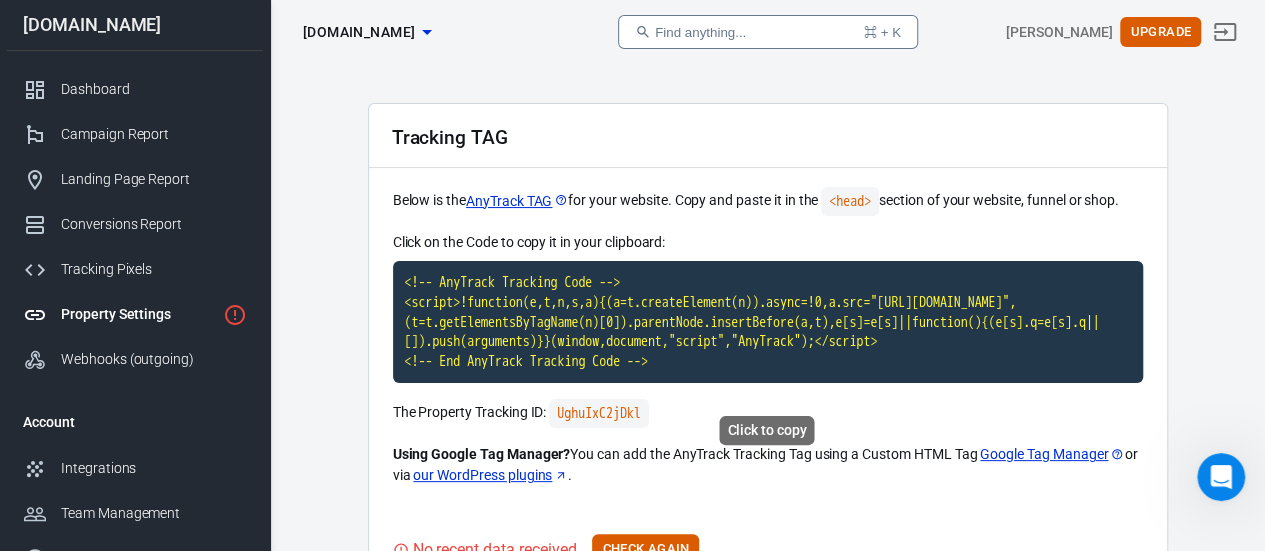 click on "<!-- AnyTrack Tracking Code -->
<script>!function(e,t,n,s,a){(a=t.createElement(n)).async=!0,a.src="[URL][DOMAIN_NAME]",(t=t.getElementsByTagName(n)[0]).parentNode.insertBefore(a,t),e[s]=e[s]||function(){(e[s].q=e[s].q||[]).push(arguments)}}(window,document,"script","AnyTrack");</script>
<!-- End AnyTrack Tracking Code -->" at bounding box center [768, 322] 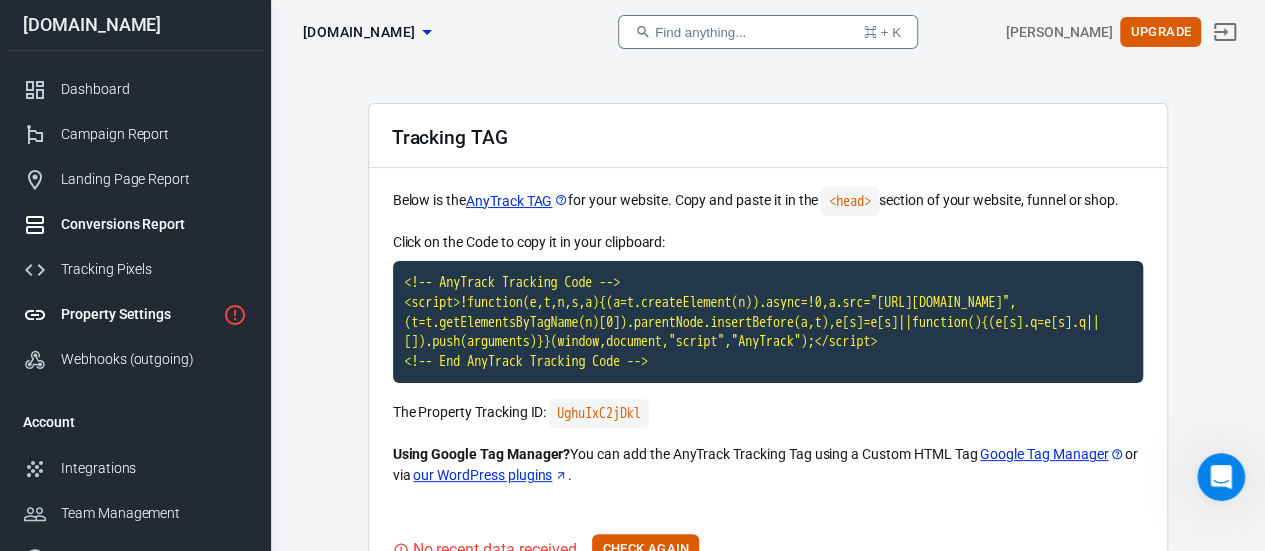 click on "Conversions Report" at bounding box center [154, 224] 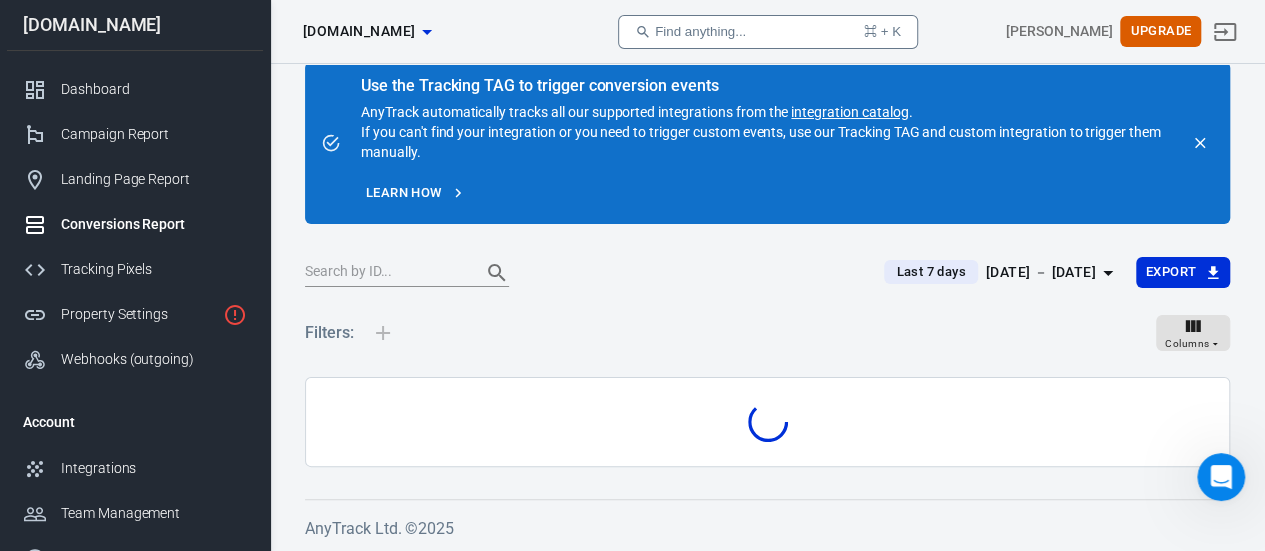 scroll, scrollTop: 38, scrollLeft: 0, axis: vertical 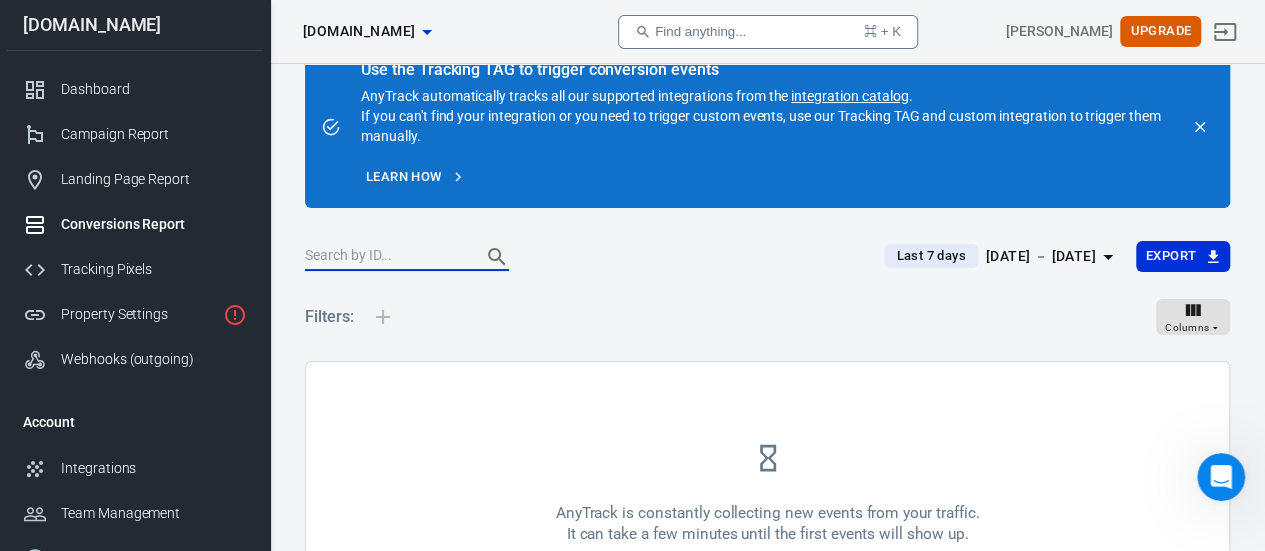 click at bounding box center [385, 257] 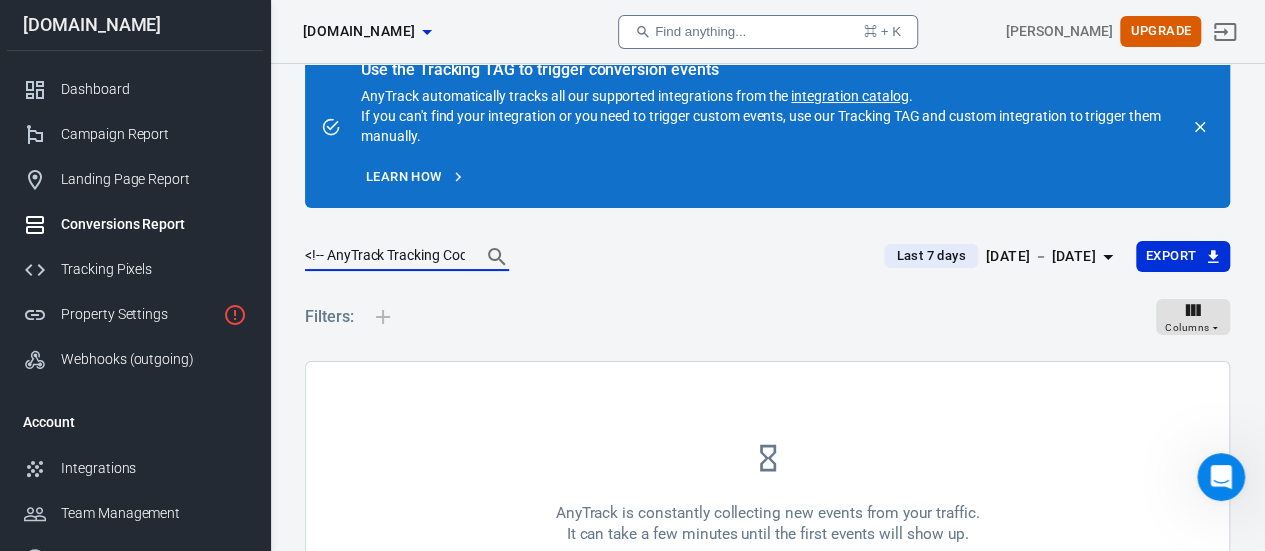 scroll, scrollTop: 0, scrollLeft: 1963, axis: horizontal 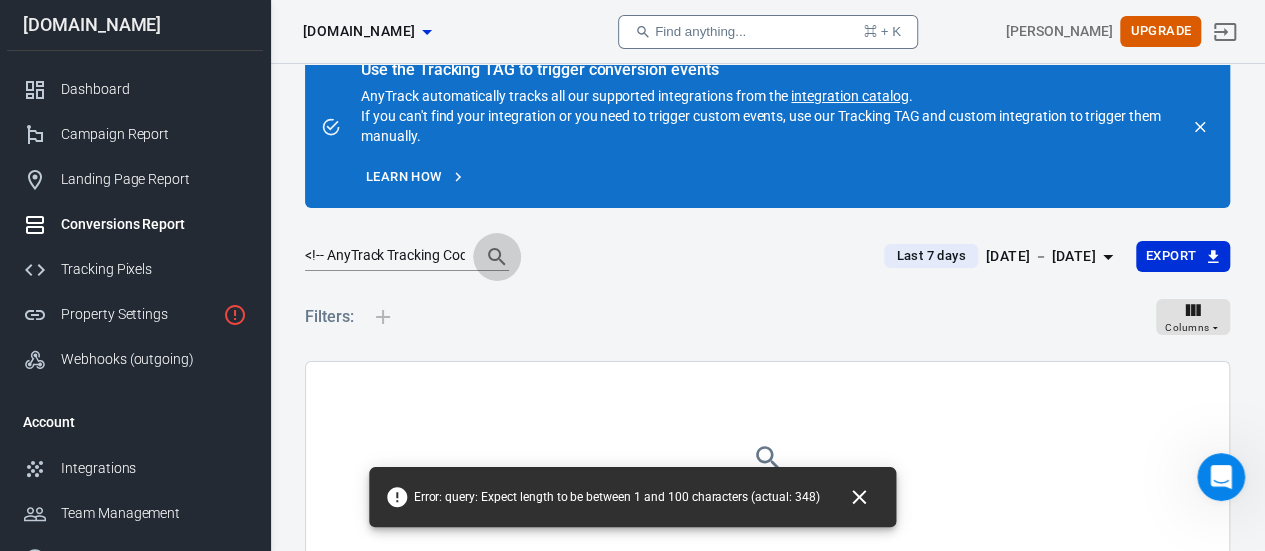 click at bounding box center [497, 257] 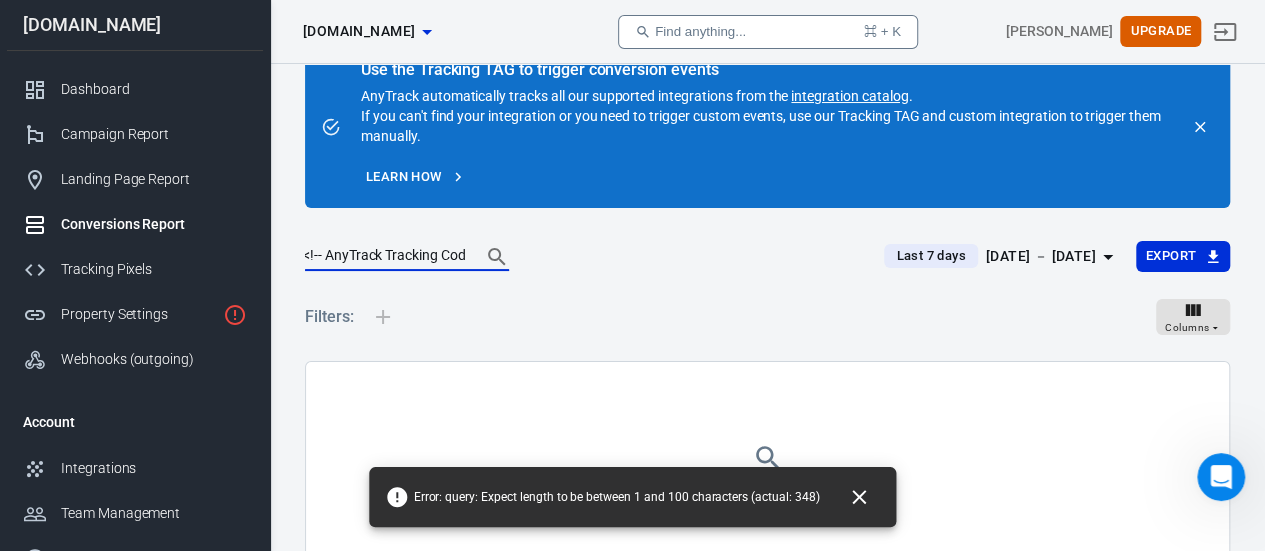 scroll, scrollTop: 0, scrollLeft: 0, axis: both 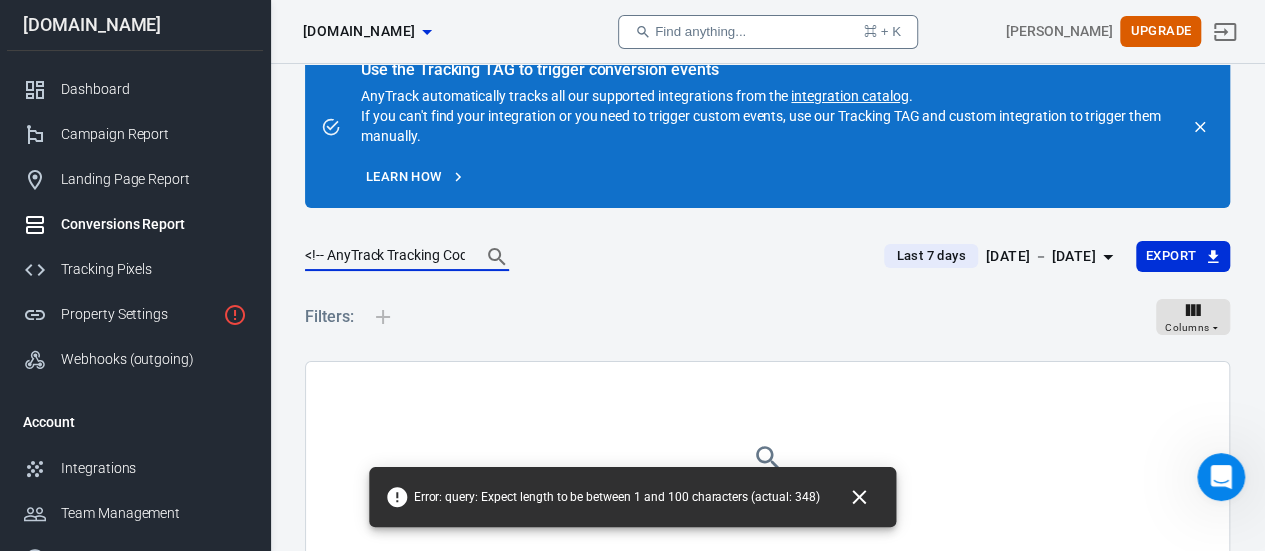 drag, startPoint x: 452, startPoint y: 257, endPoint x: 288, endPoint y: 252, distance: 164.0762 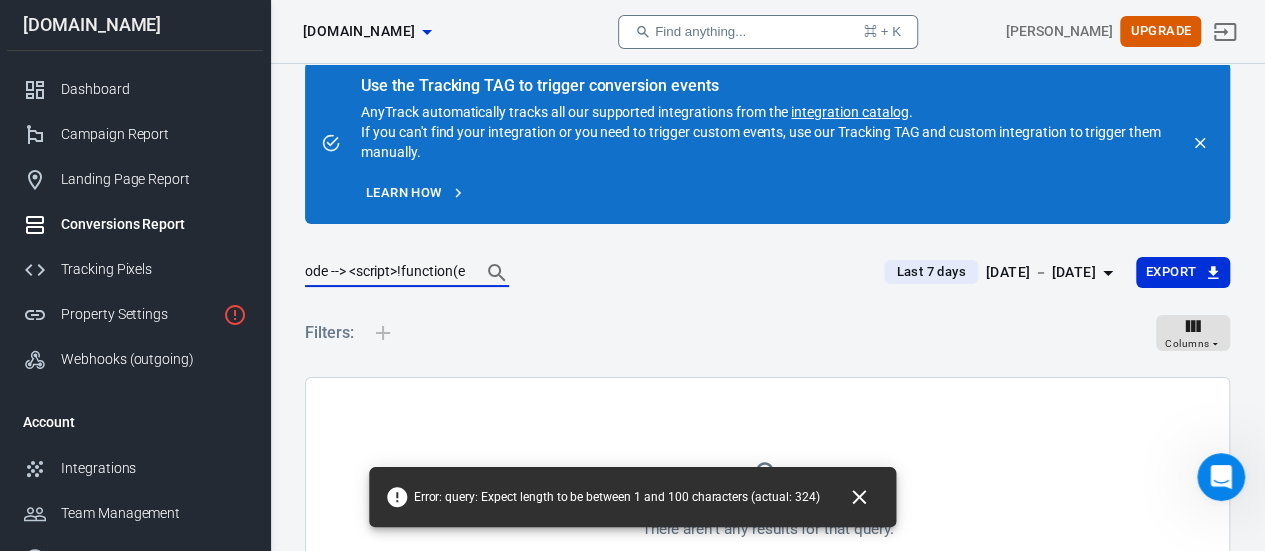 scroll, scrollTop: 38, scrollLeft: 0, axis: vertical 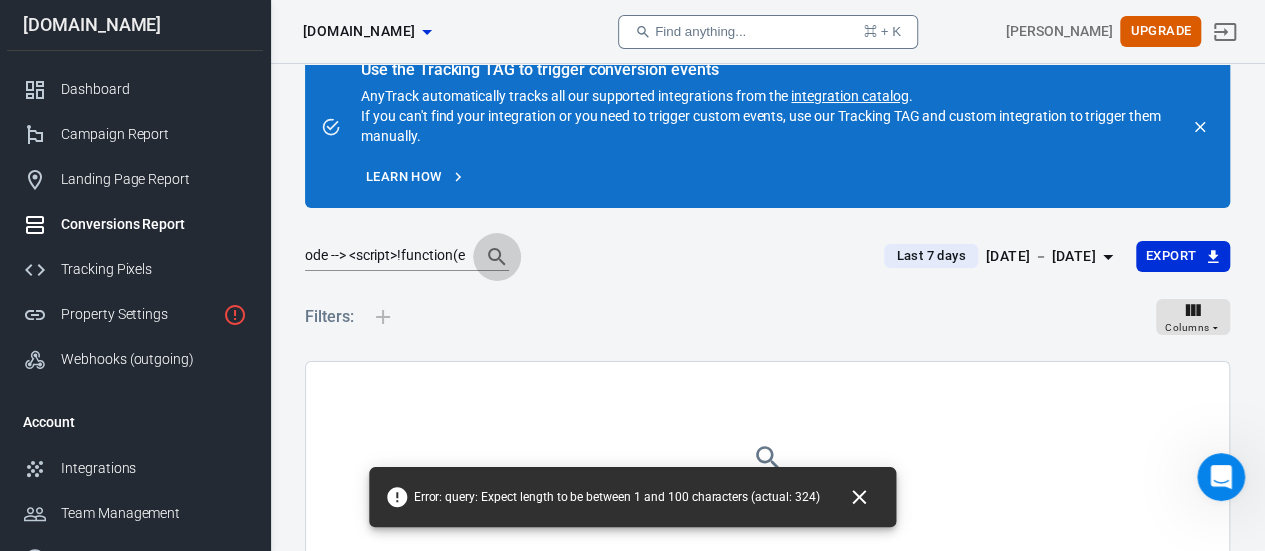click at bounding box center [497, 257] 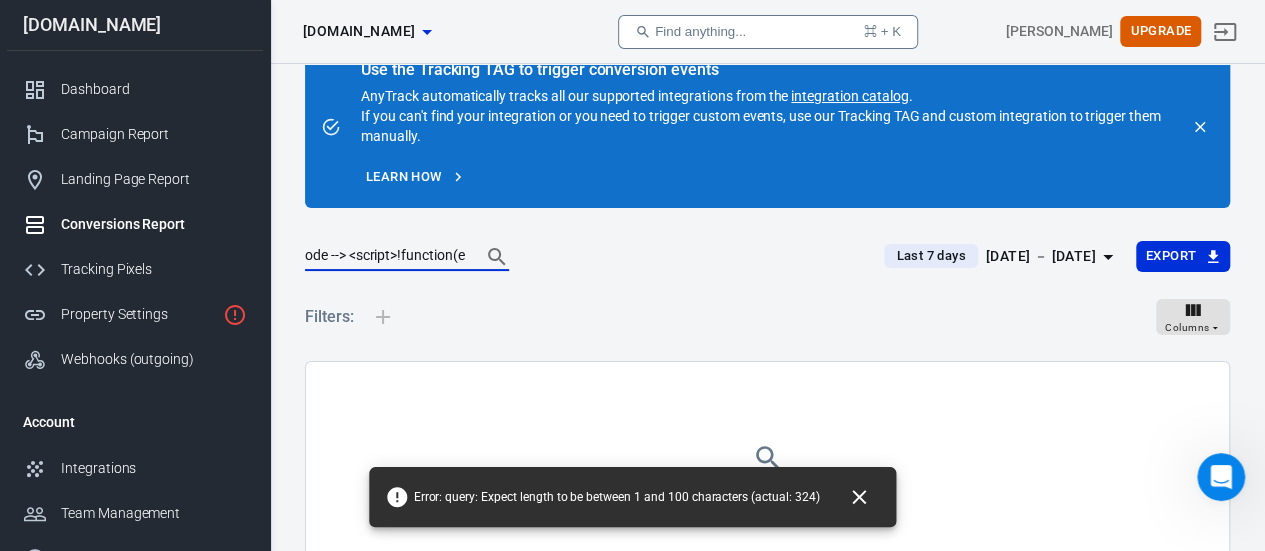 click on "ode --> <script>!function(e,t,n,s,a){(a=t.createElement(n)).async=!0,a.src="[URL][DOMAIN_NAME]",(t=t.getElementsByTagName(n)[0]).parentNode.insertBefore(a,t),e[s]=e[s]||function(){(e[s].q=e[s].q||[]).push(arguments)}}(window,document,"script","AnyTrack");</script> <!-- End AnyTrack Tracking Code -->" at bounding box center [385, 257] 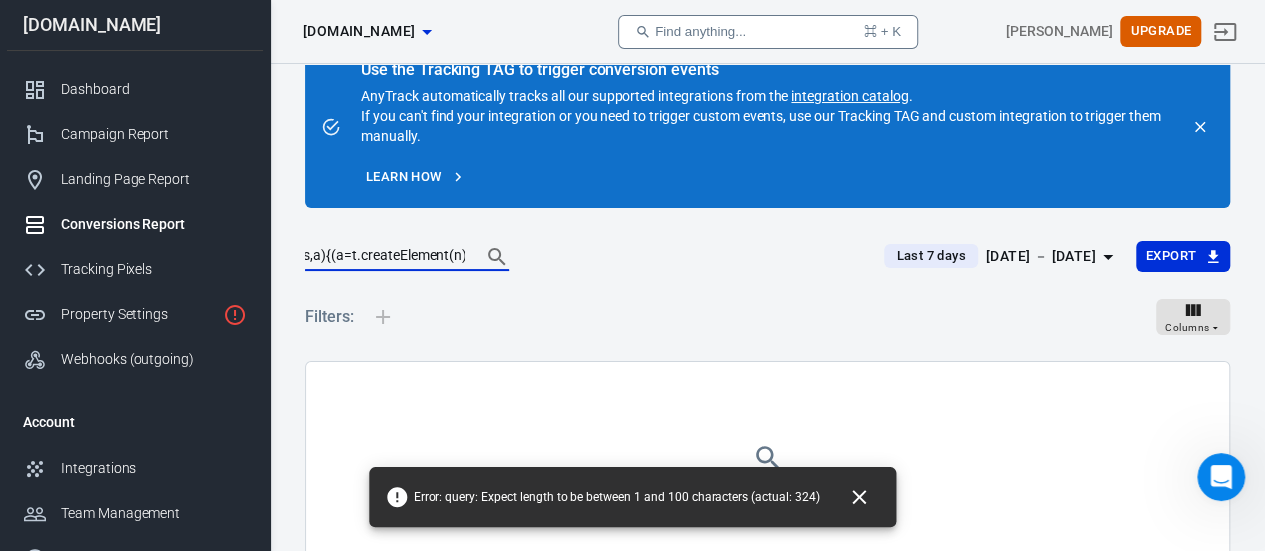 drag, startPoint x: 315, startPoint y: 247, endPoint x: 462, endPoint y: 250, distance: 147.03061 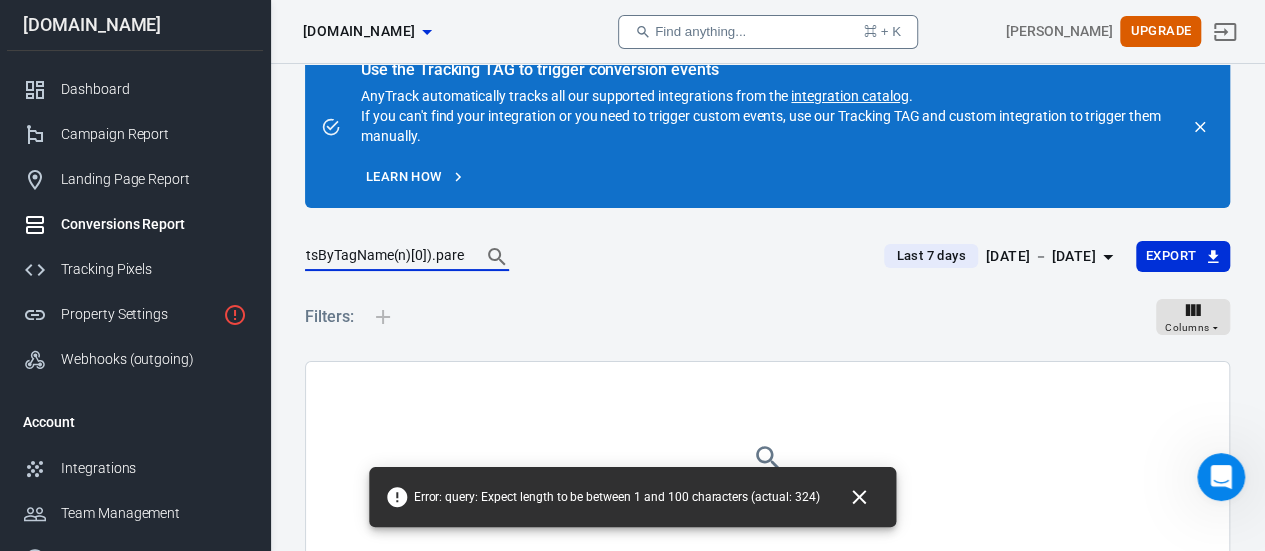 scroll, scrollTop: 0, scrollLeft: 7, axis: horizontal 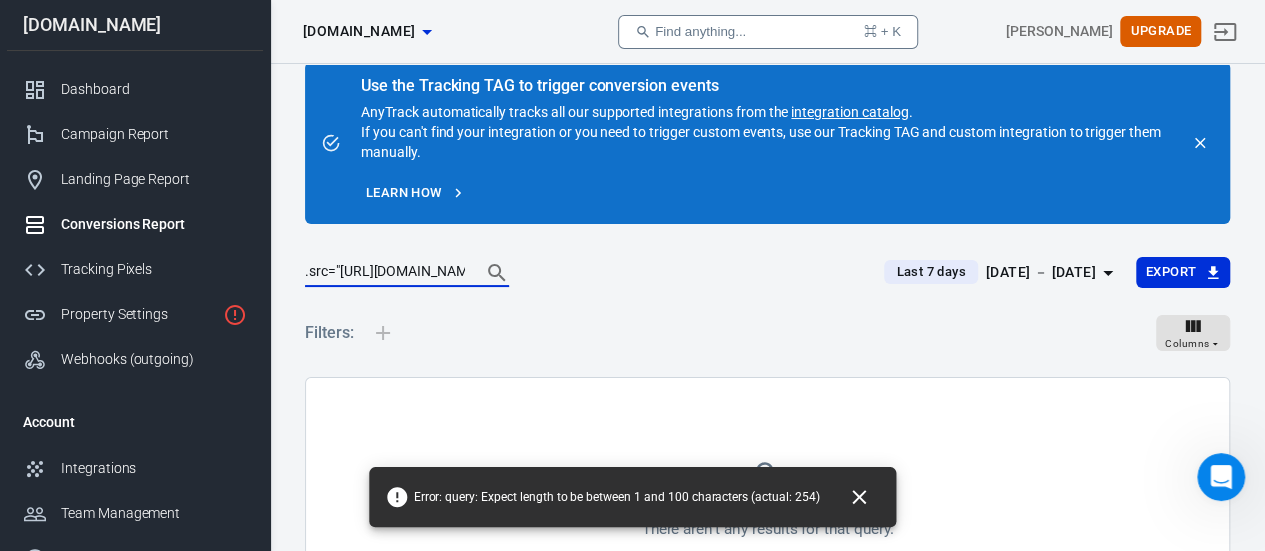 click on ".src="[URL][DOMAIN_NAME]",(t=t.getElementsByTagName(n)[0]).parentNode.insertBefore(a,t),e[s]=e[s]||function(){(e[s].q=e[s].q||[]).push(arguments)}}(window,document,"script","AnyTrack");</script> <!-- End AnyTrack Tracking Code -->" at bounding box center [385, 273] 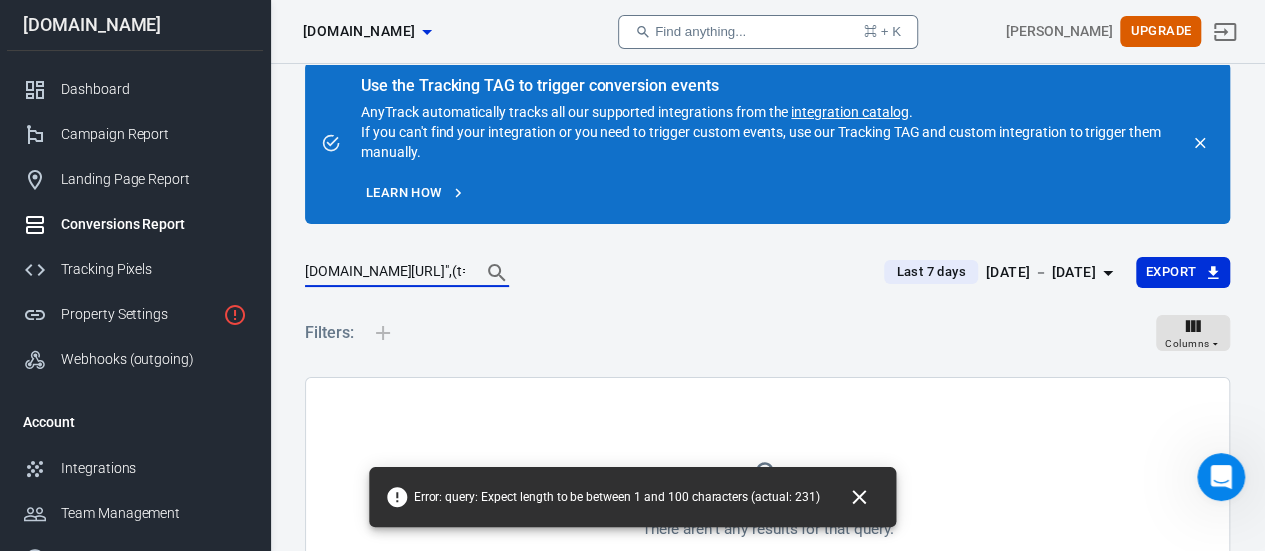 type on "[DOMAIN_NAME][URL]",(t=t.getElementsByTagName(n)[0]).parentNode.insertBefore(a,t),e[s]=e[s]||function(){(e[s].q=e[s].q||[]).push(arguments)}}(window,document,"script","AnyTrack");</script> <!-- End AnyTrack Tracking Code -->" 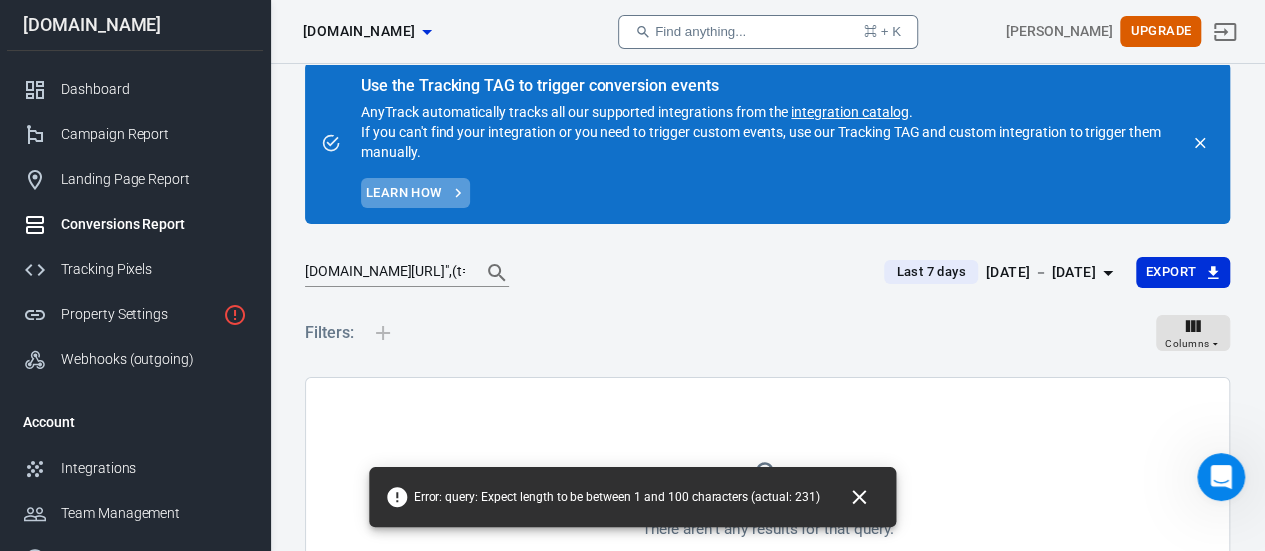 click on "Learn how" at bounding box center [415, 193] 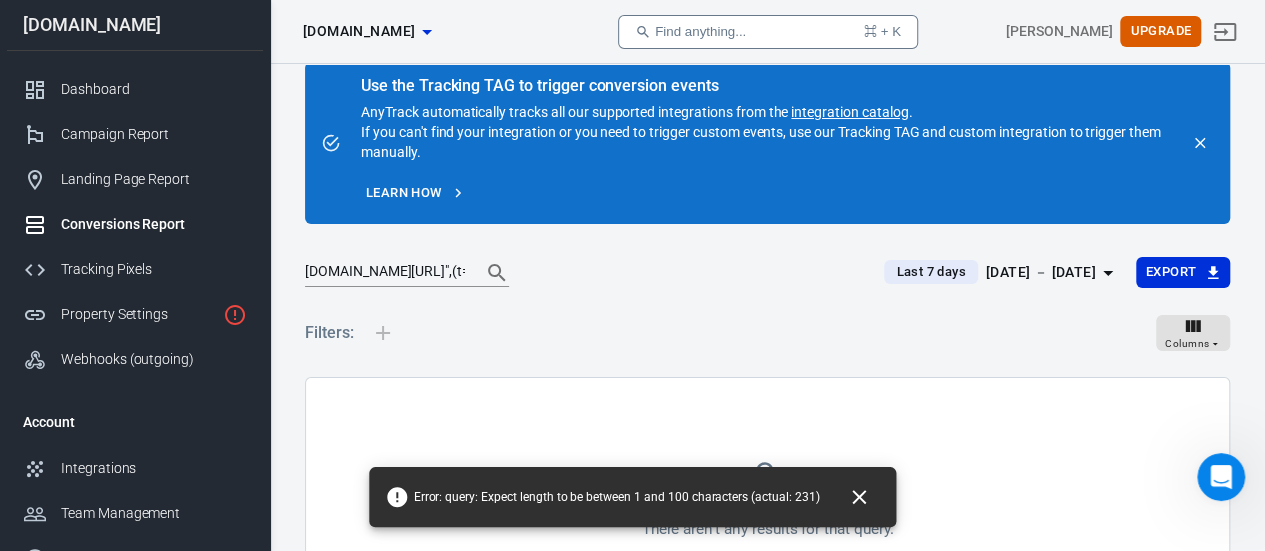 click on "Find anything... ⌘ + K" at bounding box center [768, 32] 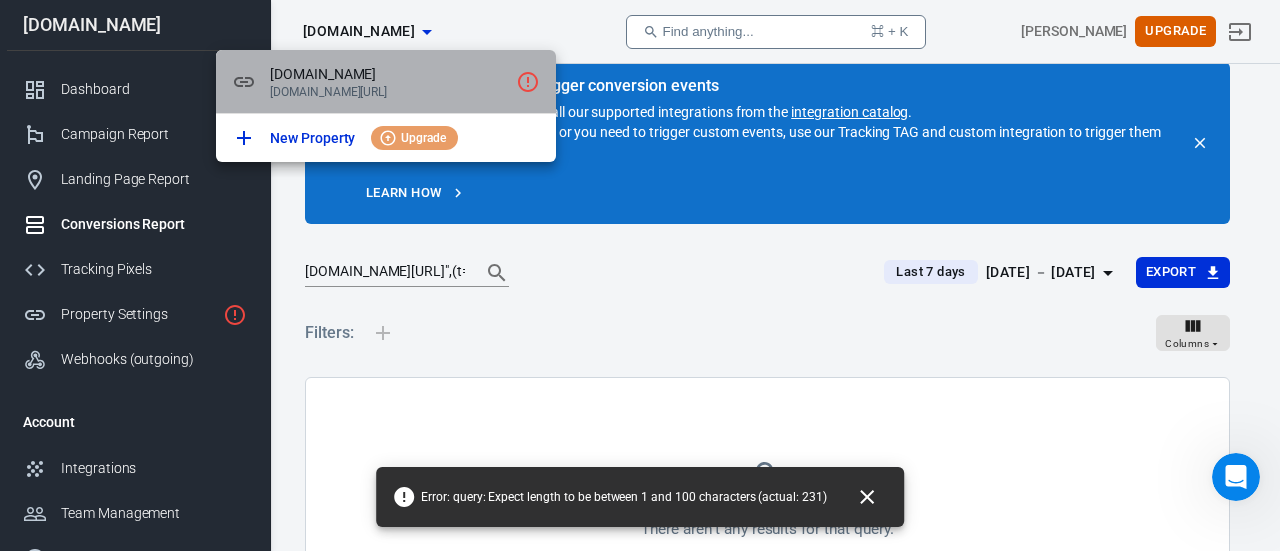 click on "[DOMAIN_NAME][URL]" at bounding box center [389, 92] 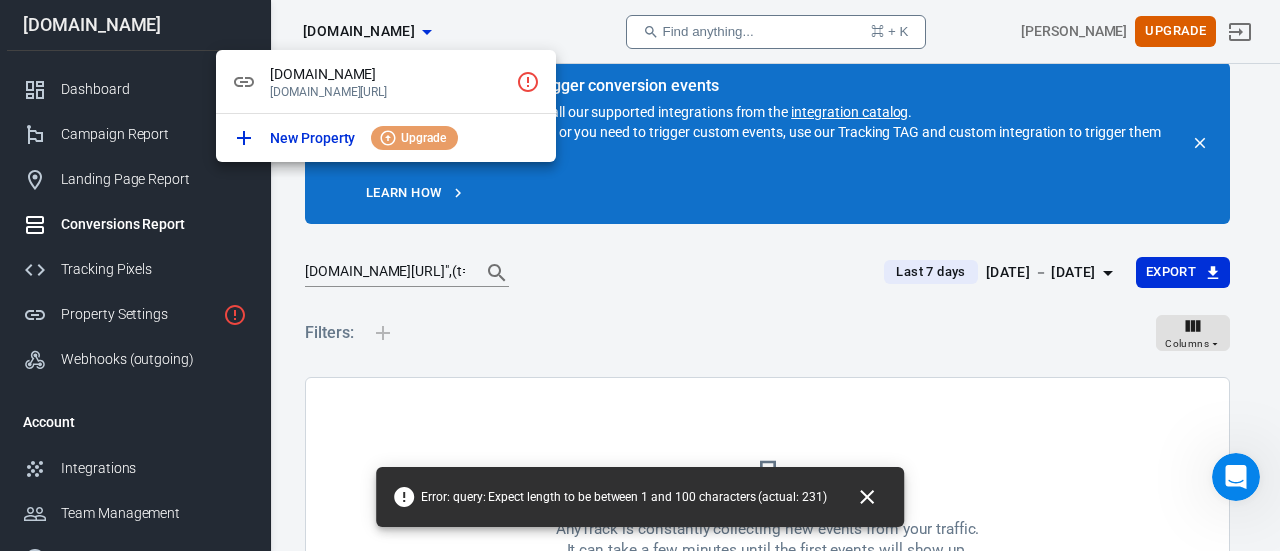 click at bounding box center [869, 497] 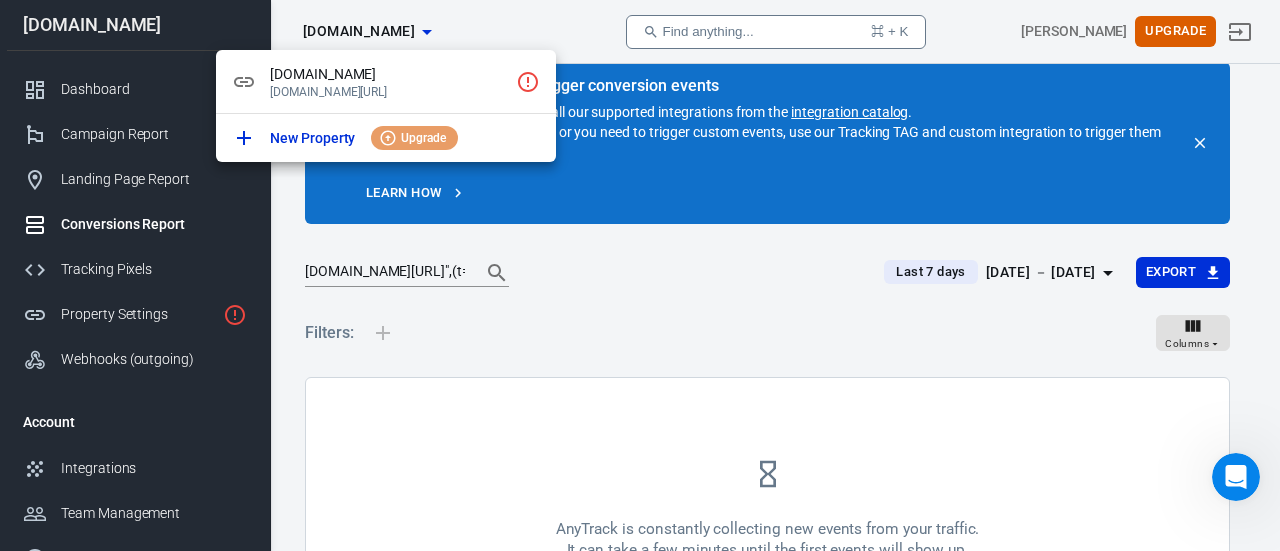 click at bounding box center [640, 275] 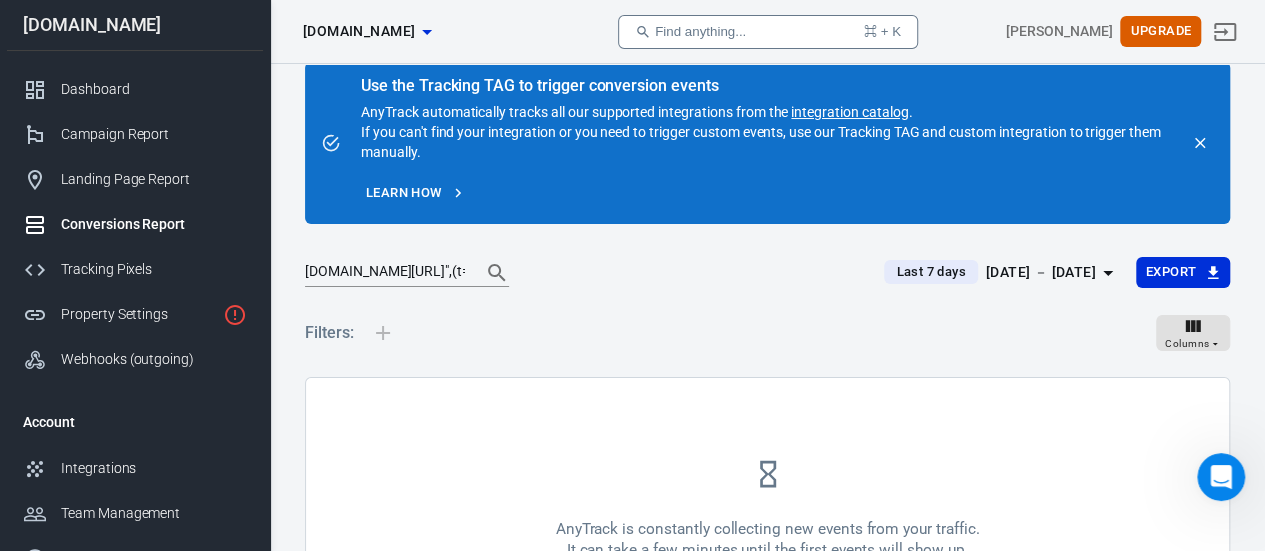 type 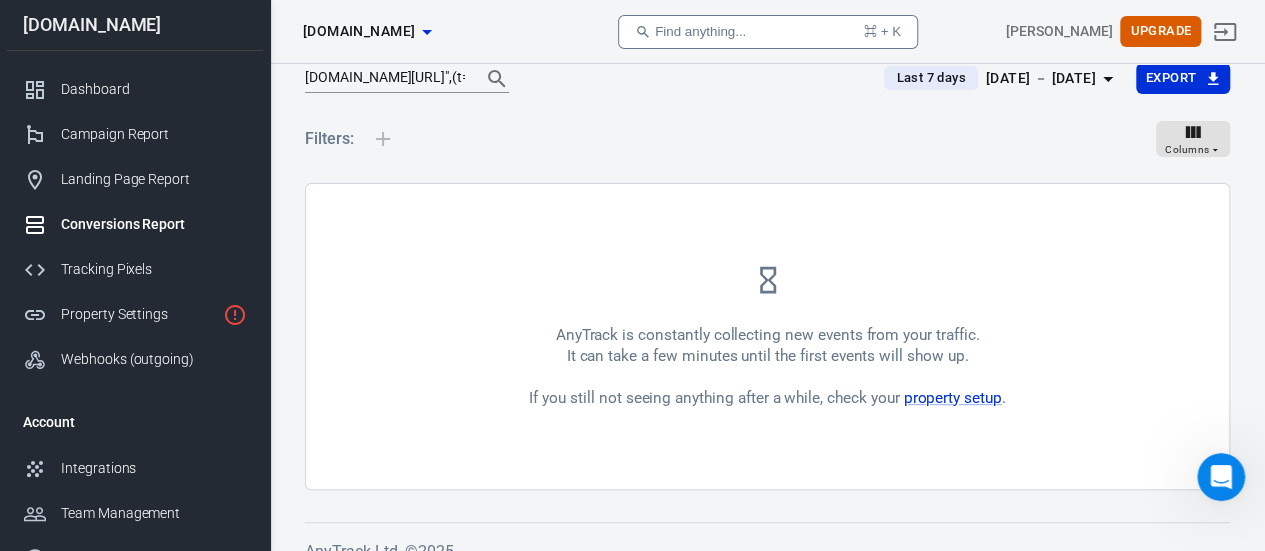 scroll, scrollTop: 239, scrollLeft: 0, axis: vertical 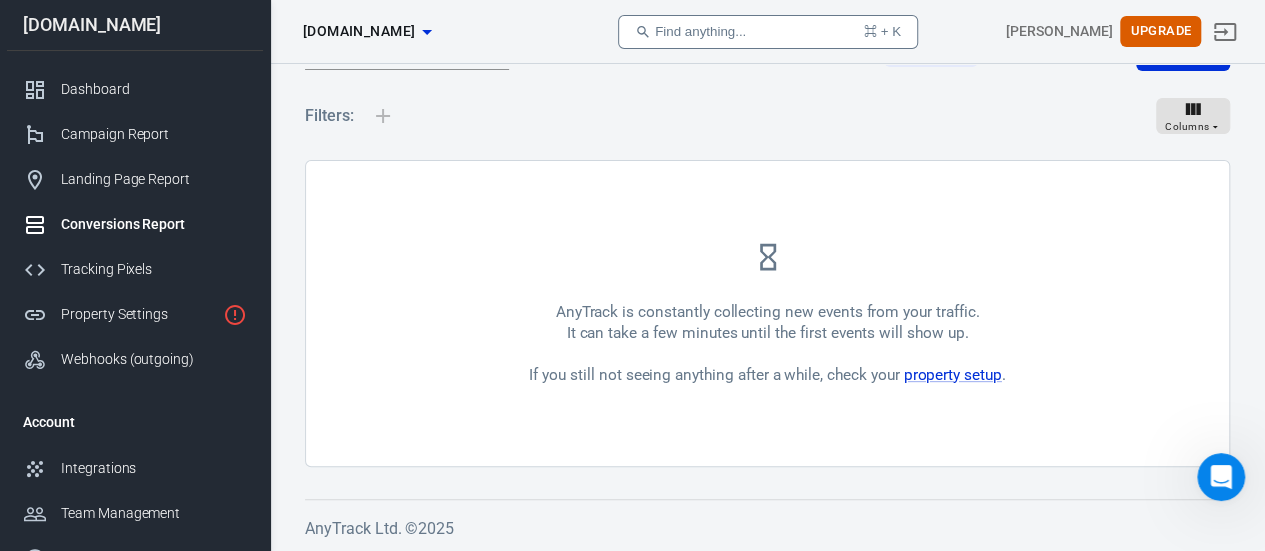 click on "property setup" at bounding box center (952, 375) 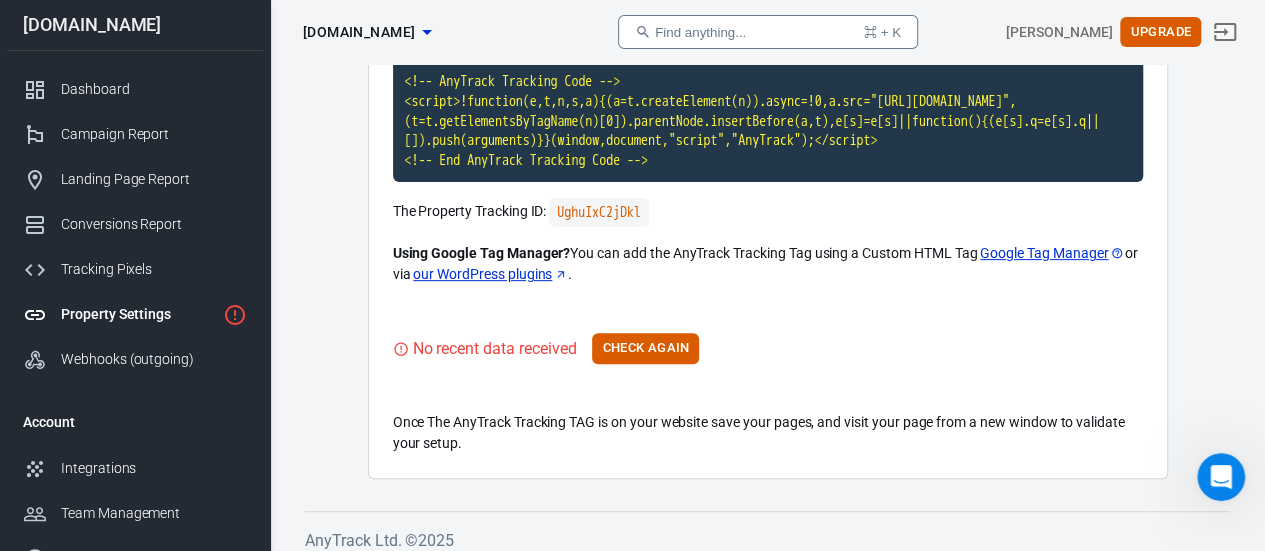 click on "Google Tag Manager" at bounding box center (1052, 253) 